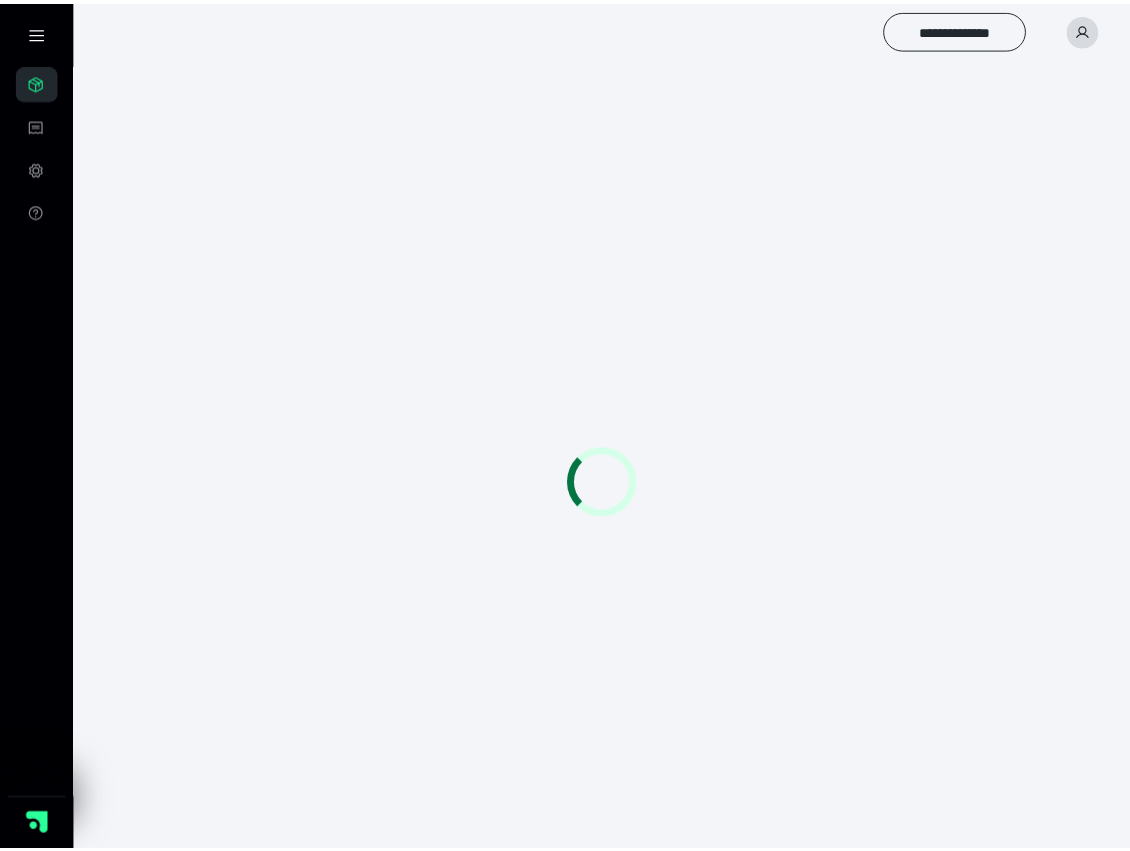scroll, scrollTop: 0, scrollLeft: 0, axis: both 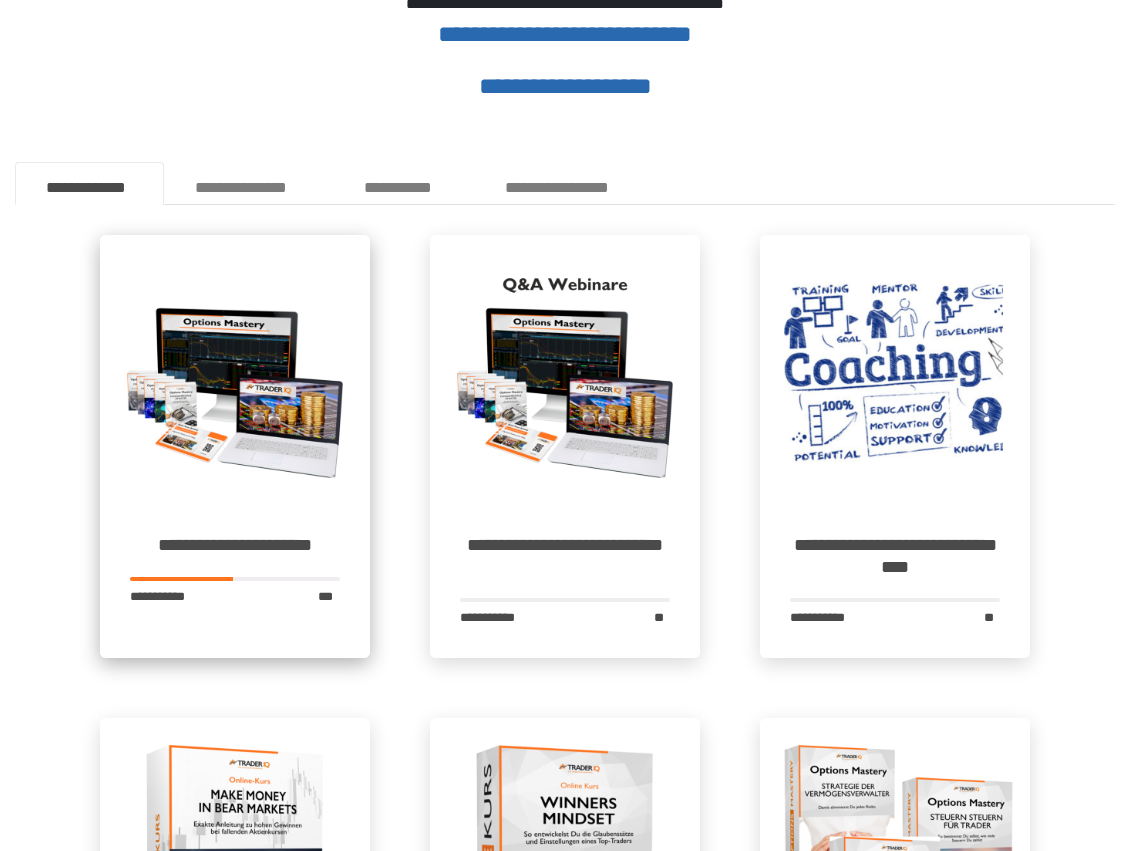 click at bounding box center (235, 370) 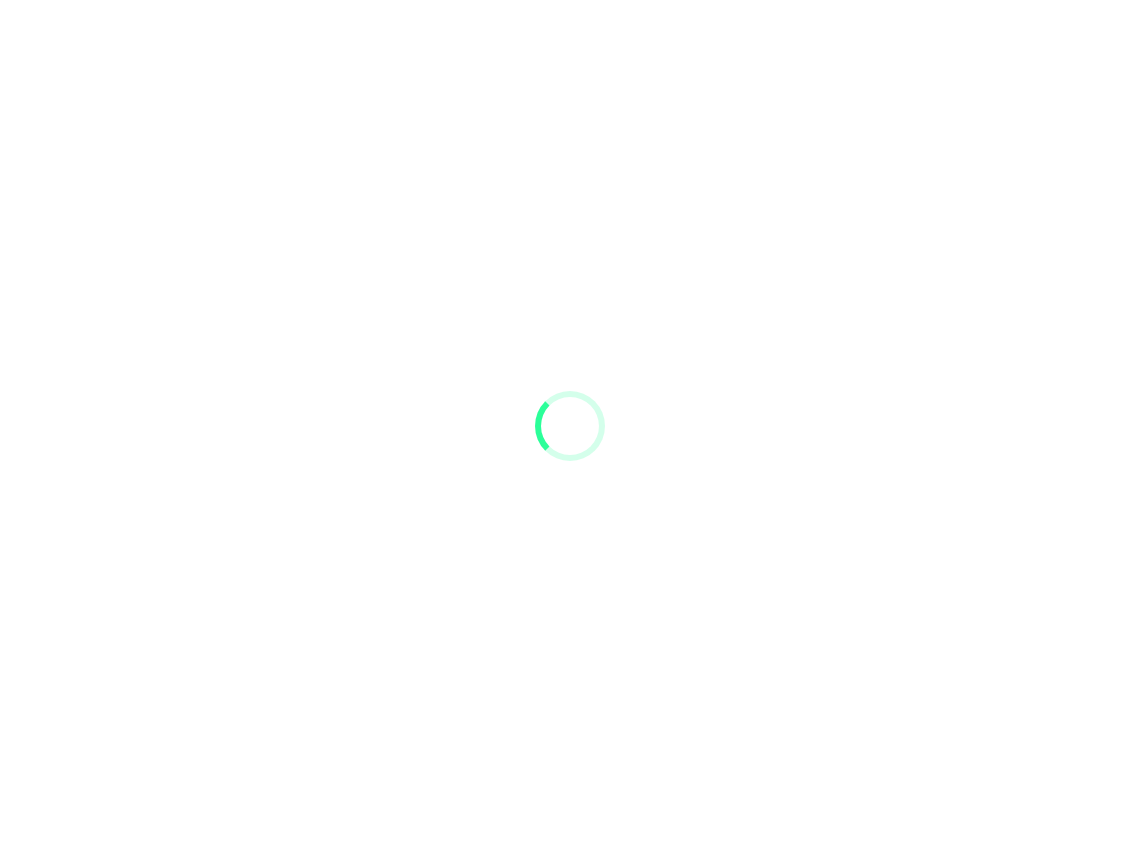 scroll, scrollTop: 0, scrollLeft: 0, axis: both 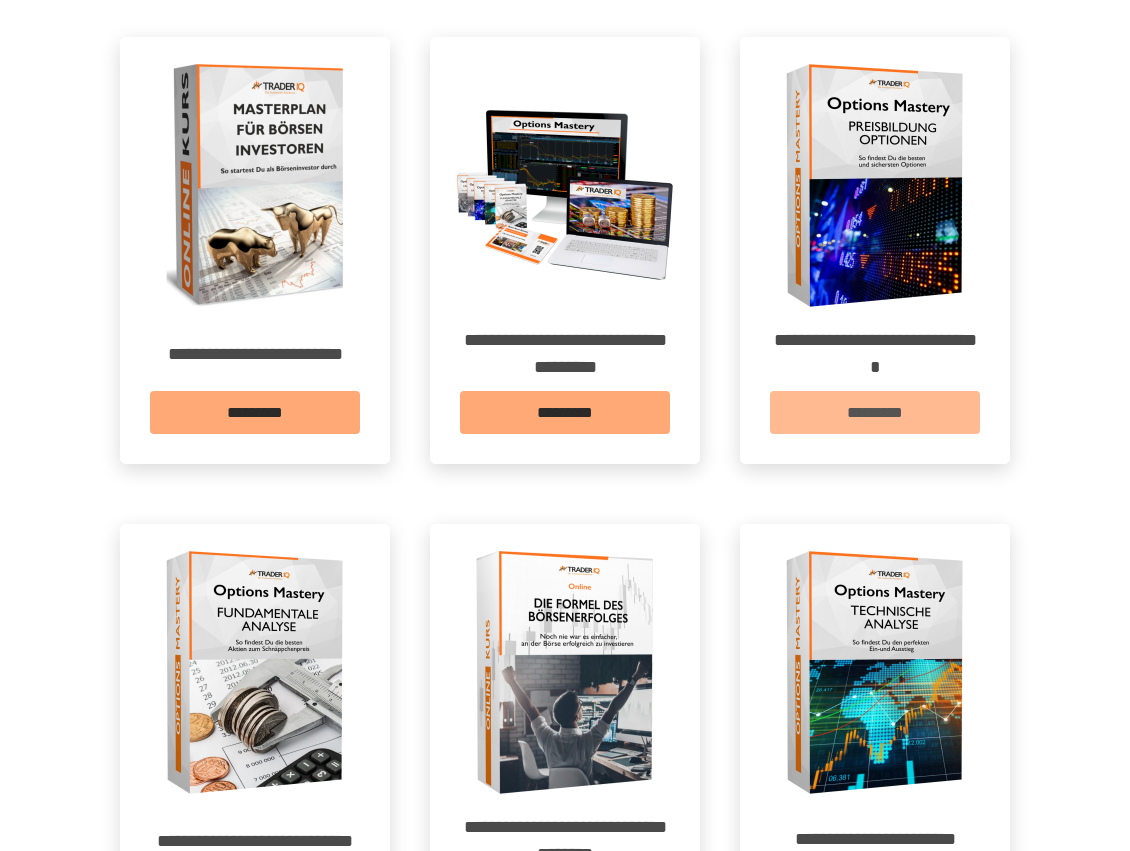 click on "*********" at bounding box center (875, 412) 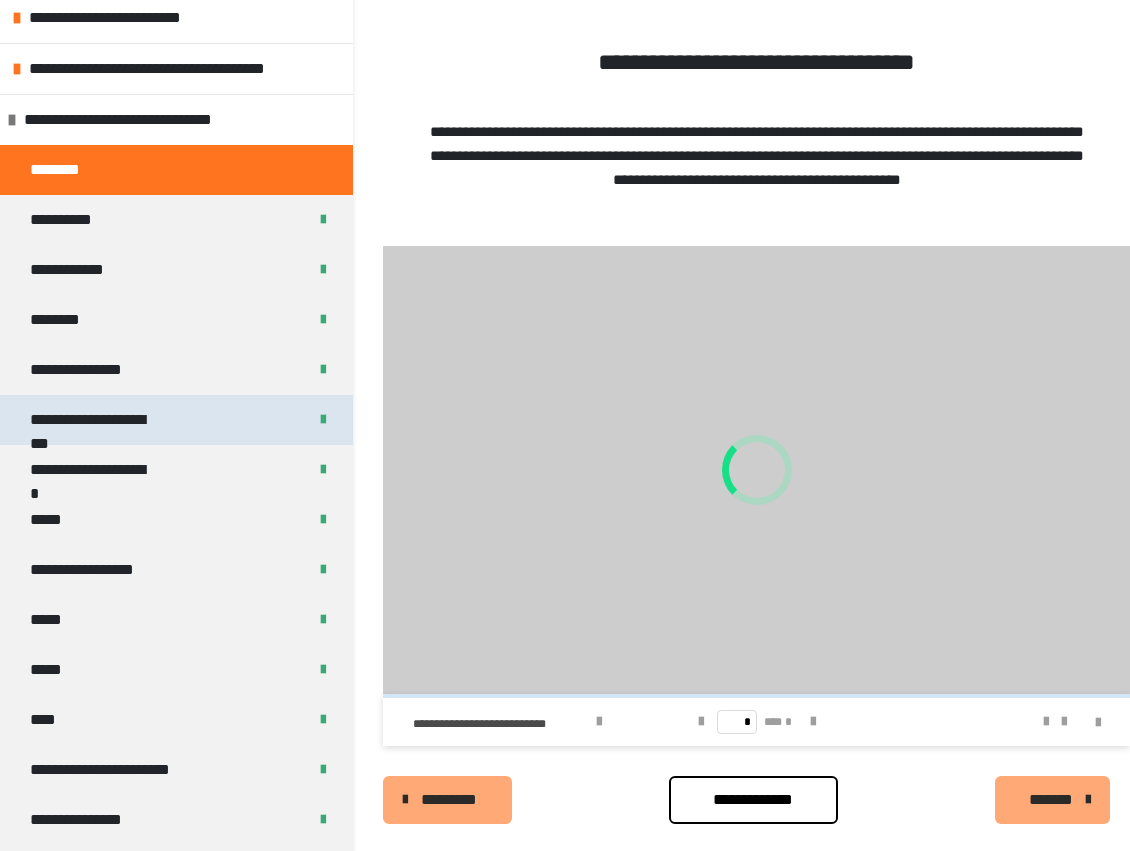scroll, scrollTop: 466, scrollLeft: 0, axis: vertical 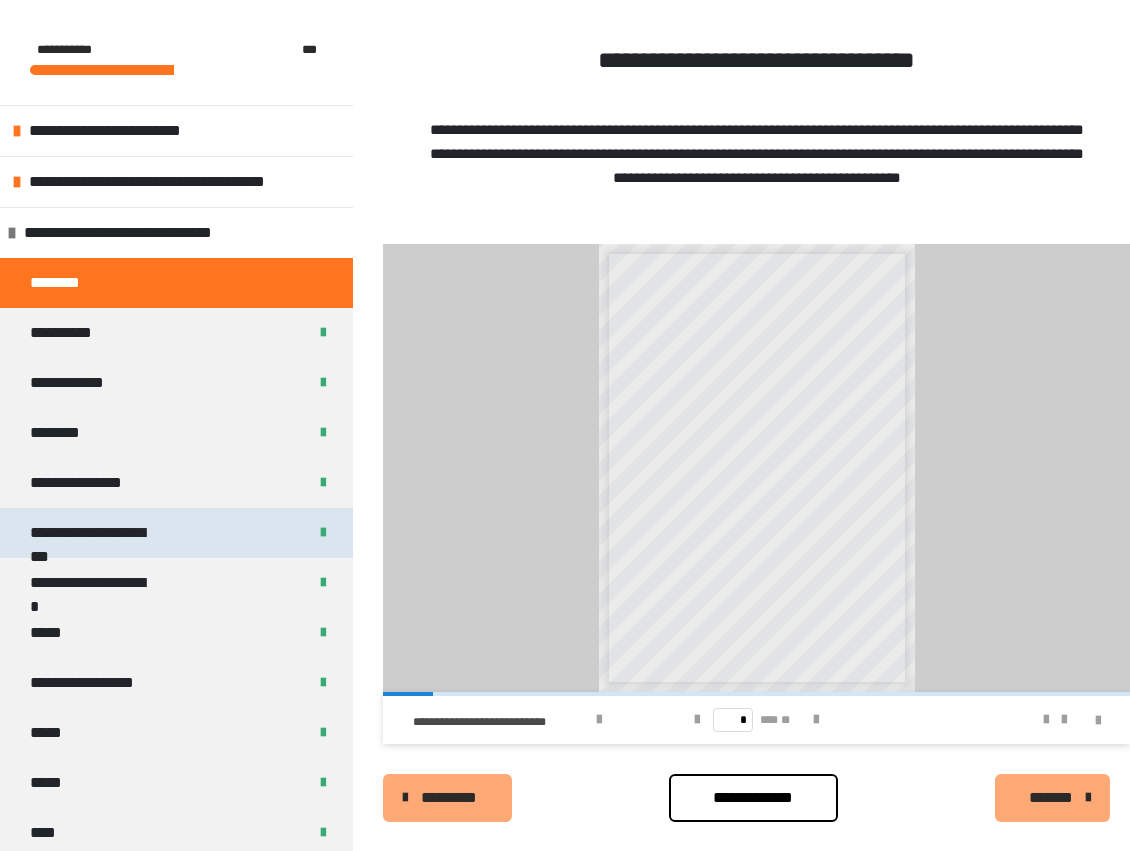 click on "**********" at bounding box center [97, 533] 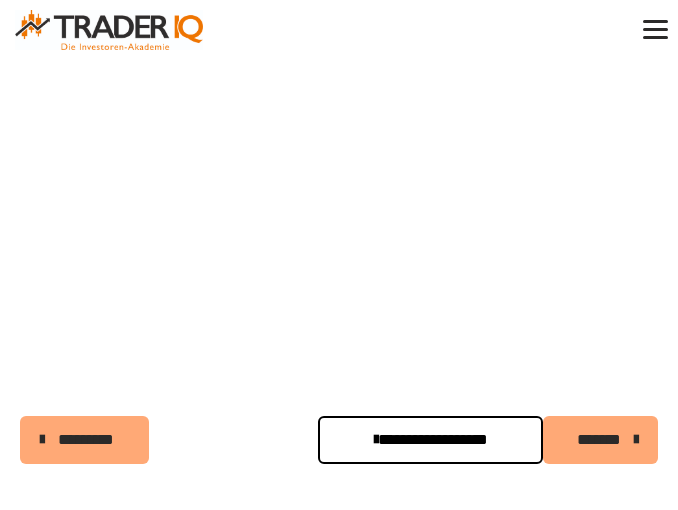 scroll, scrollTop: 855, scrollLeft: 0, axis: vertical 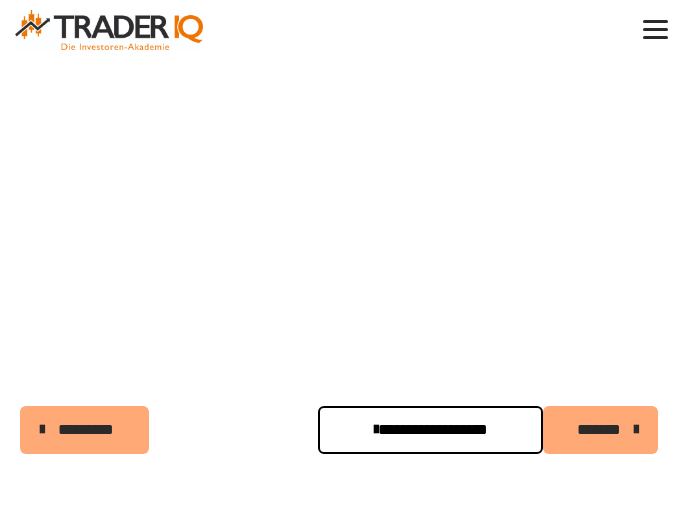 click on "*******" at bounding box center (598, 430) 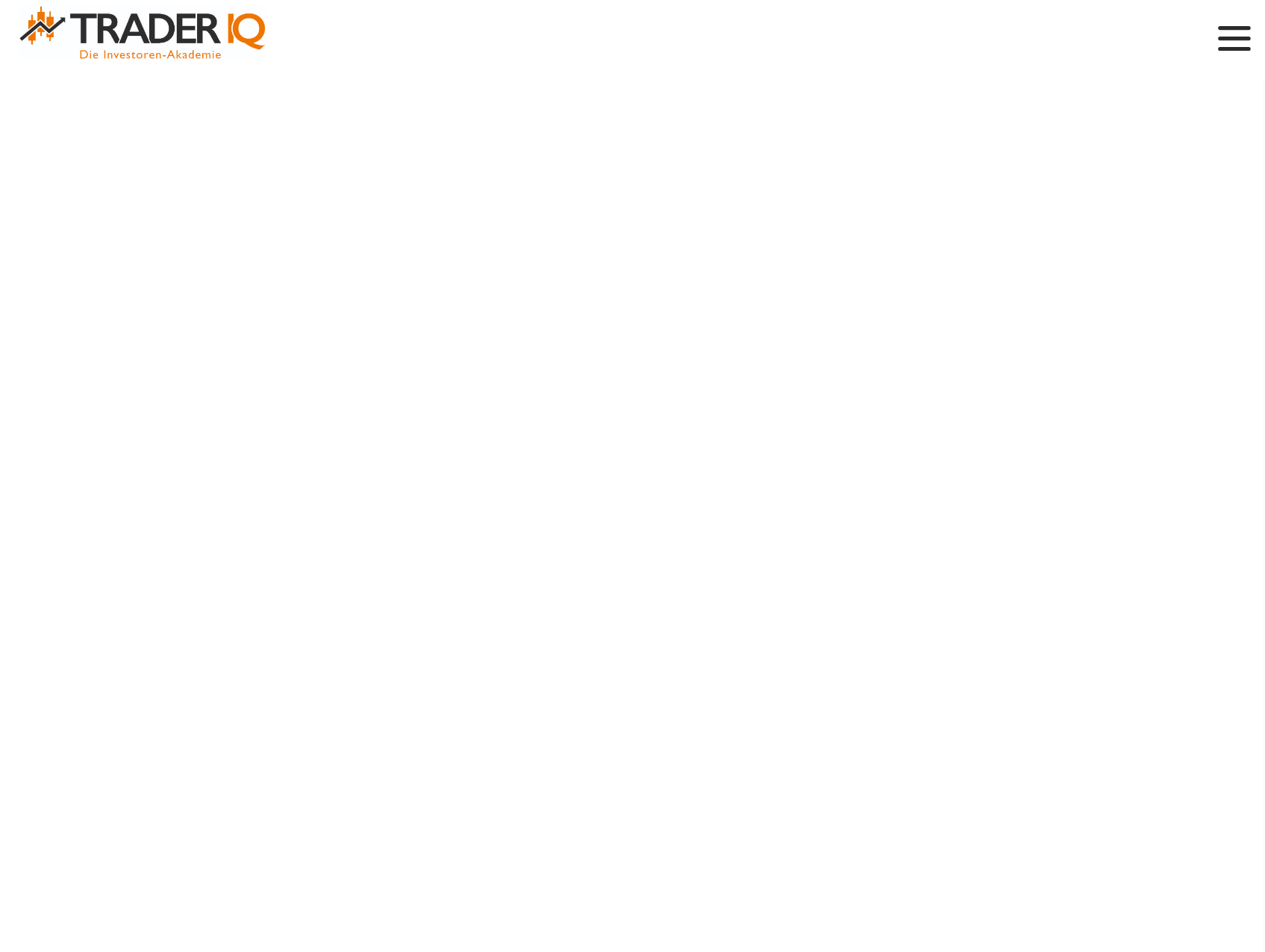 scroll, scrollTop: 322, scrollLeft: 0, axis: vertical 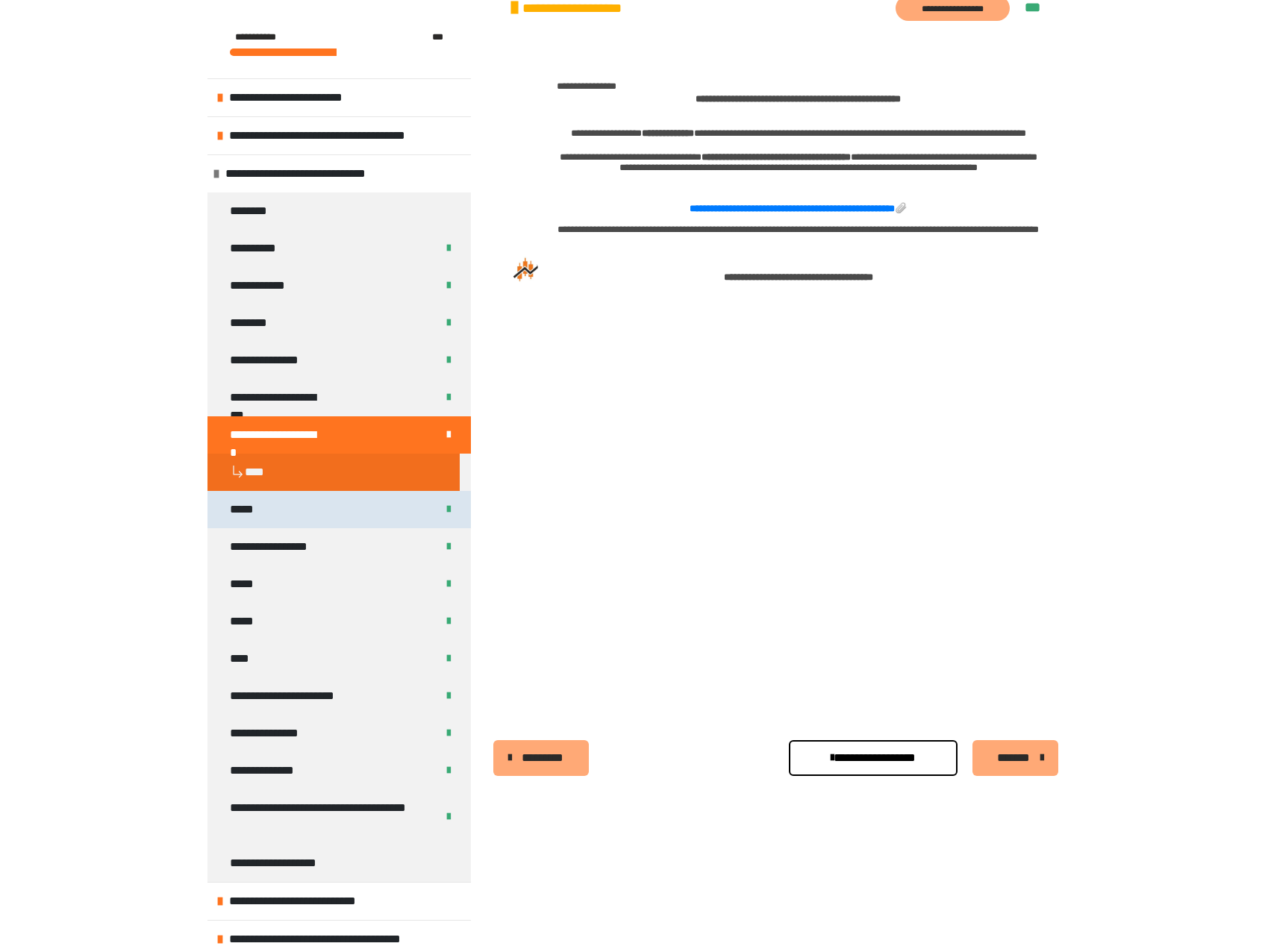 click on "*****" at bounding box center [339, 510] 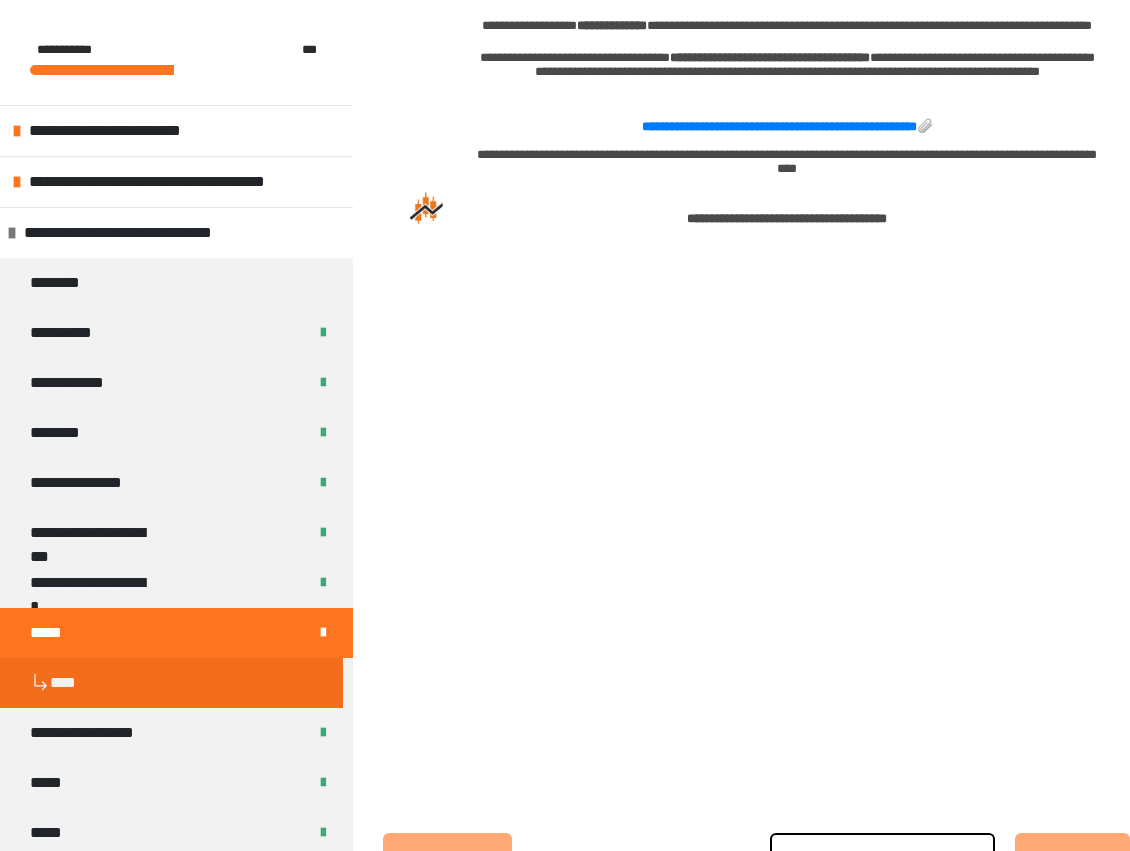 scroll, scrollTop: 684, scrollLeft: 0, axis: vertical 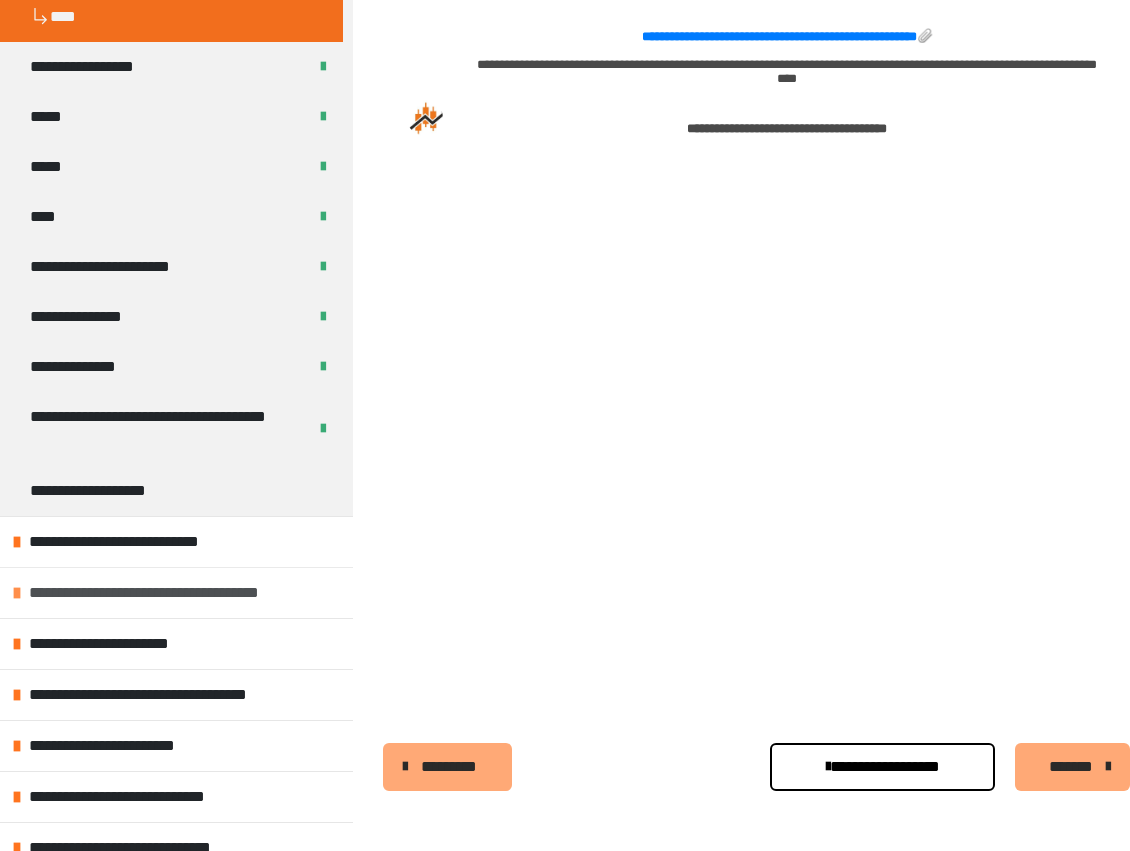 click at bounding box center [17, 593] 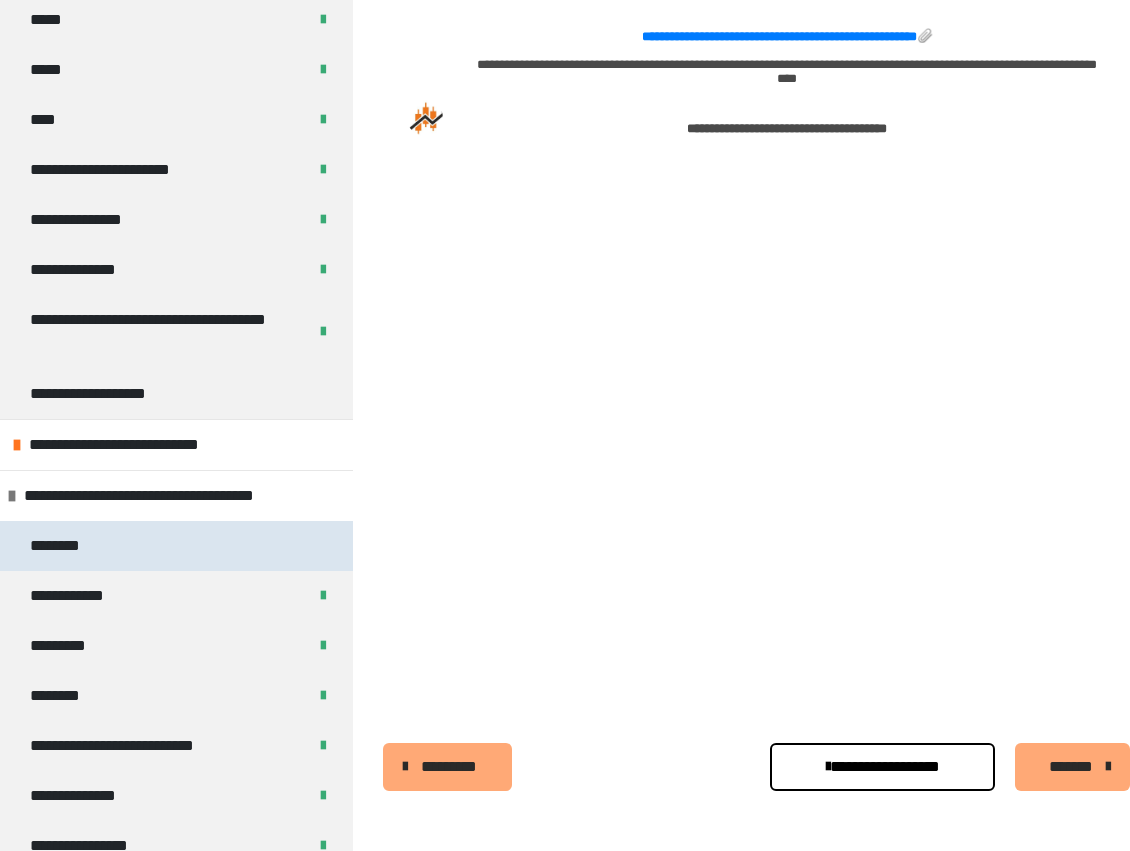 scroll, scrollTop: 1230, scrollLeft: 0, axis: vertical 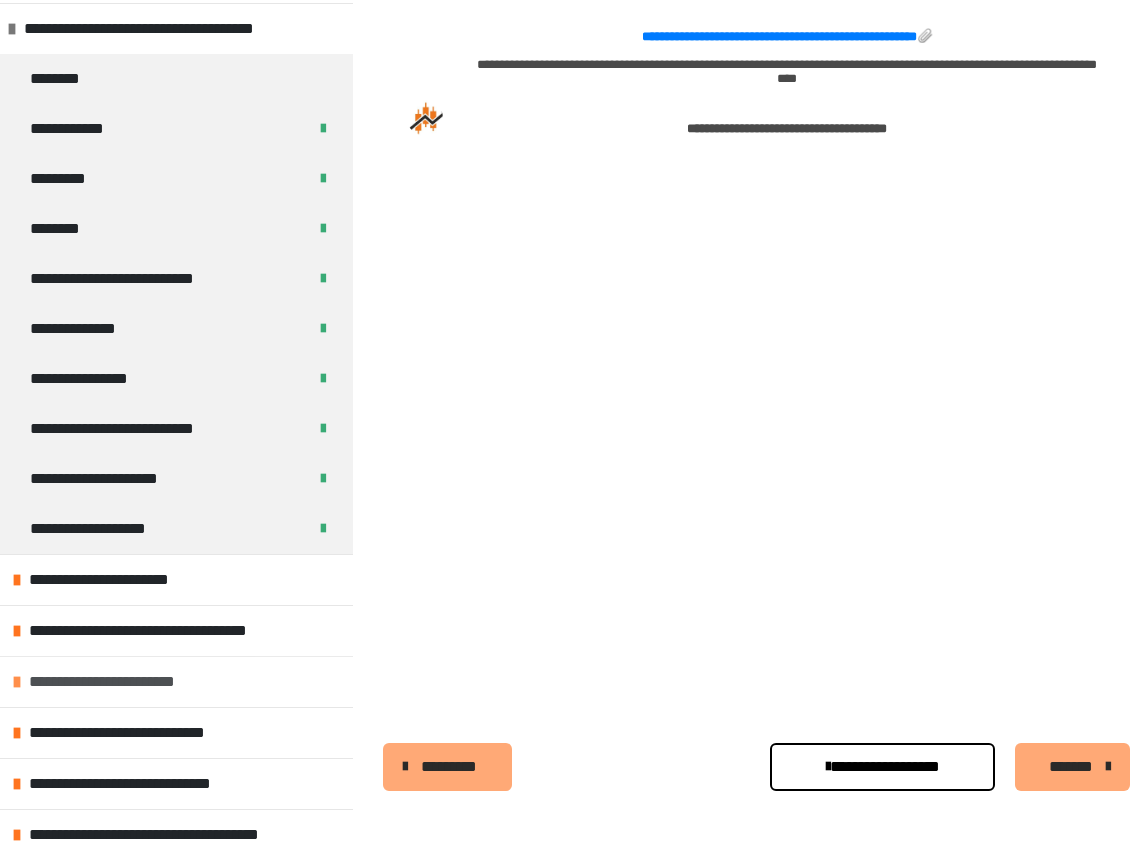 click at bounding box center [17, 682] 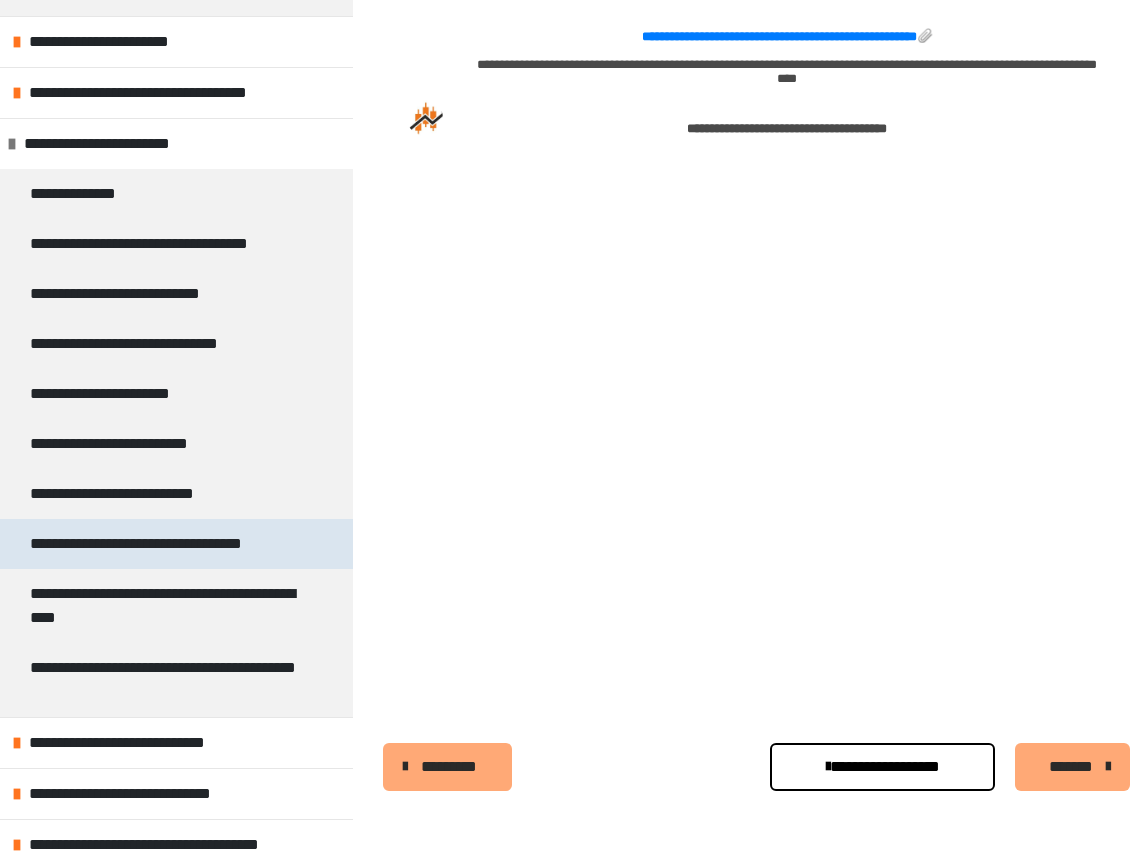 scroll, scrollTop: 1778, scrollLeft: 0, axis: vertical 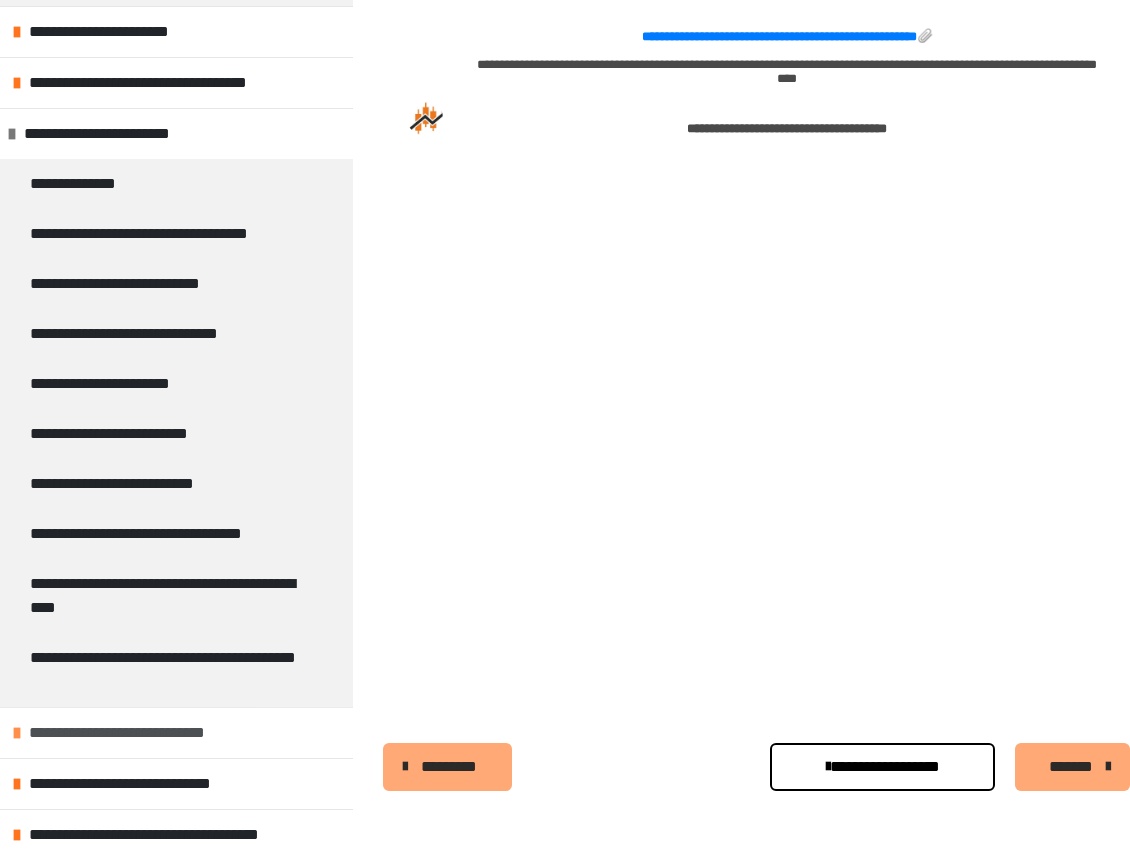 click at bounding box center (17, 733) 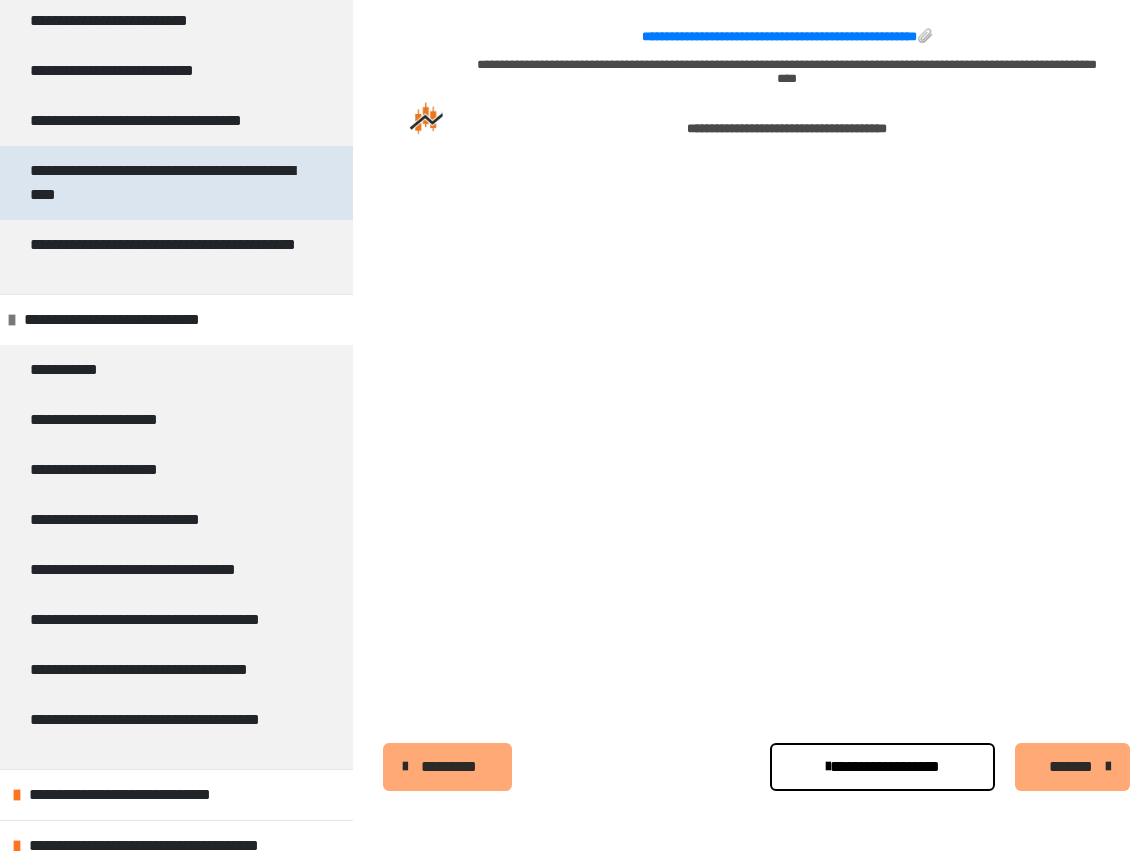scroll, scrollTop: 2202, scrollLeft: 0, axis: vertical 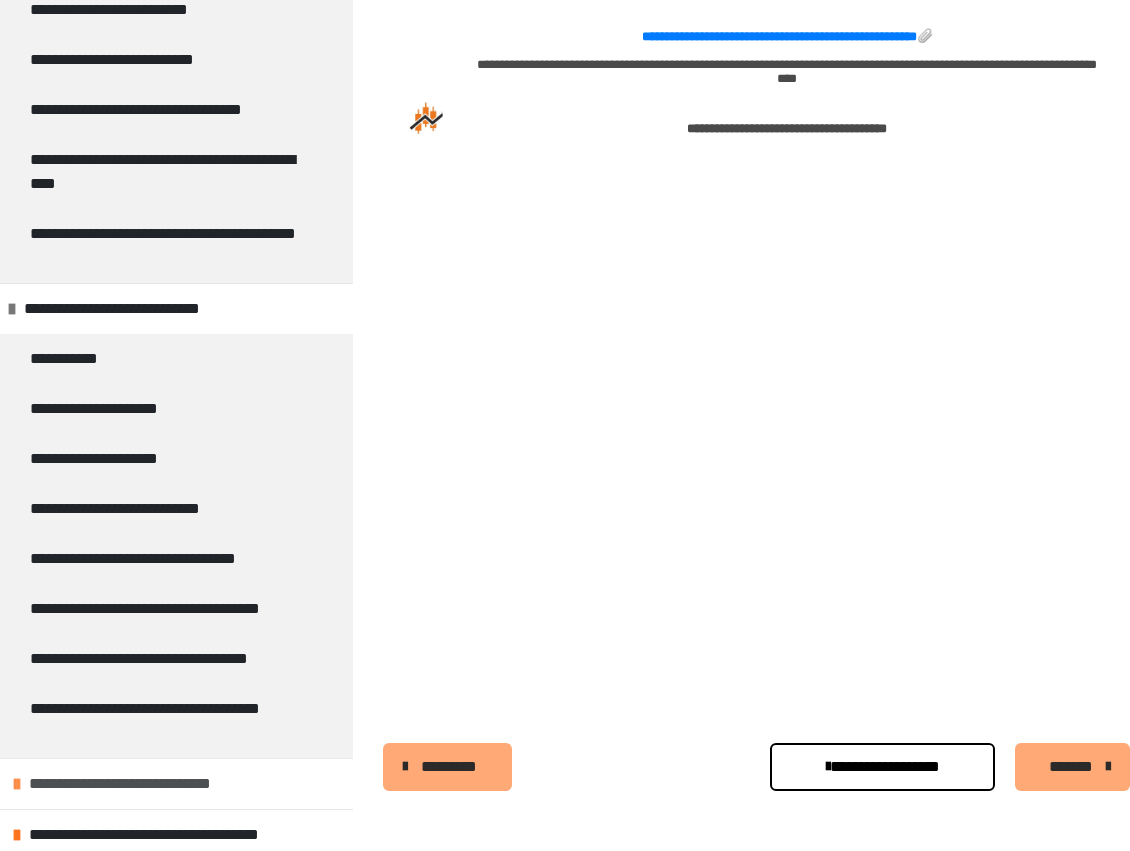 click on "**********" at bounding box center [133, 784] 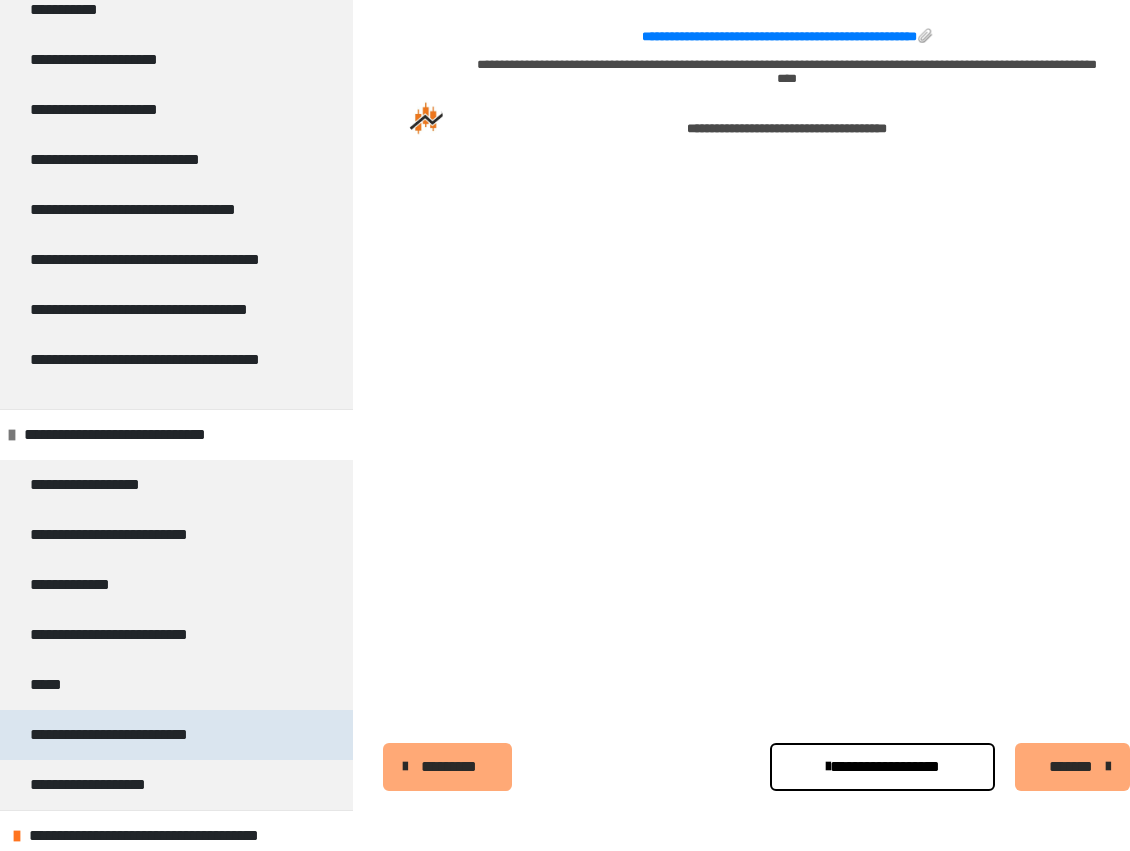 scroll, scrollTop: 2552, scrollLeft: 0, axis: vertical 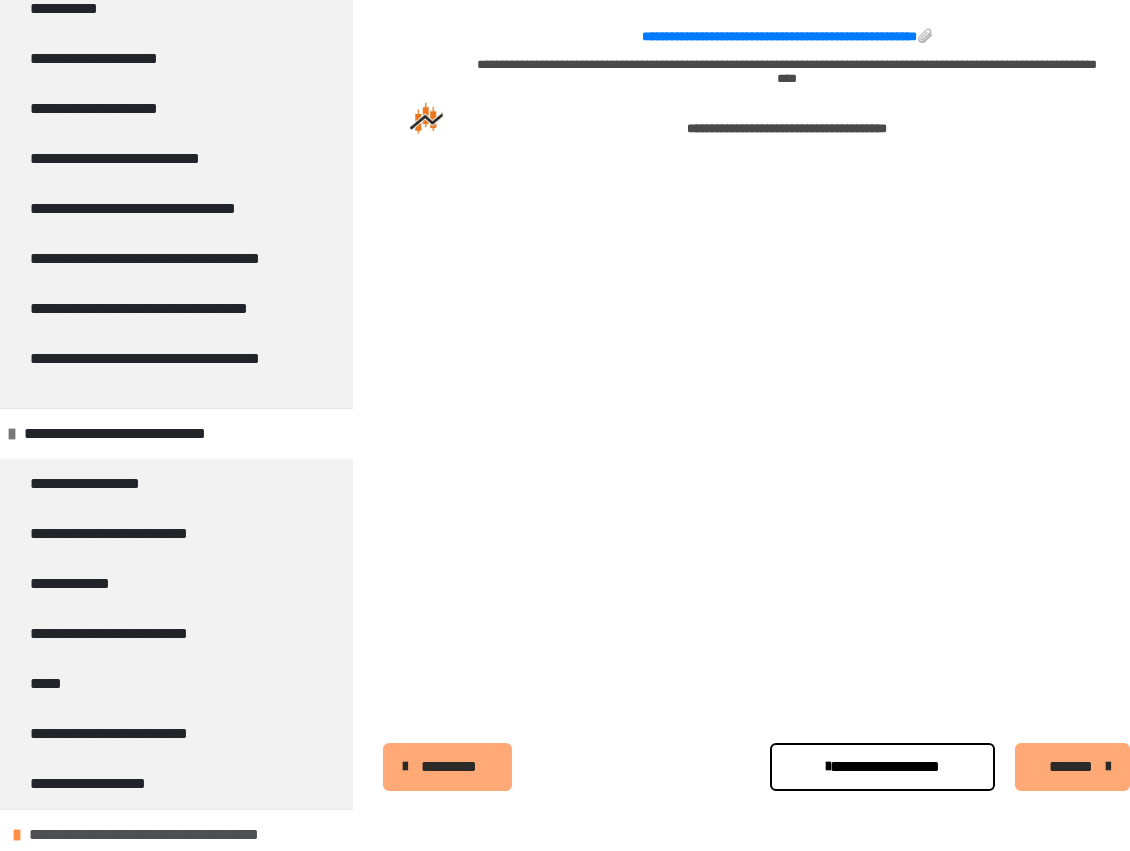 click at bounding box center (17, 835) 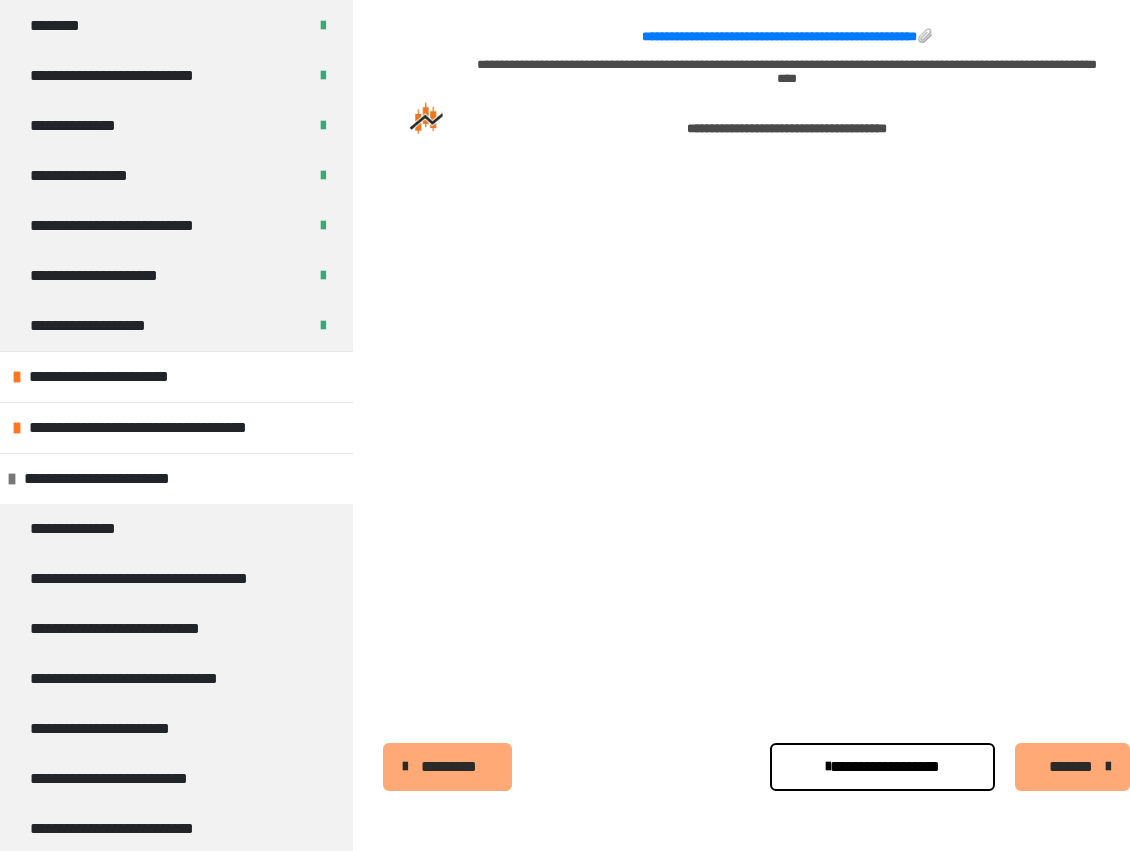 scroll, scrollTop: 1418, scrollLeft: 0, axis: vertical 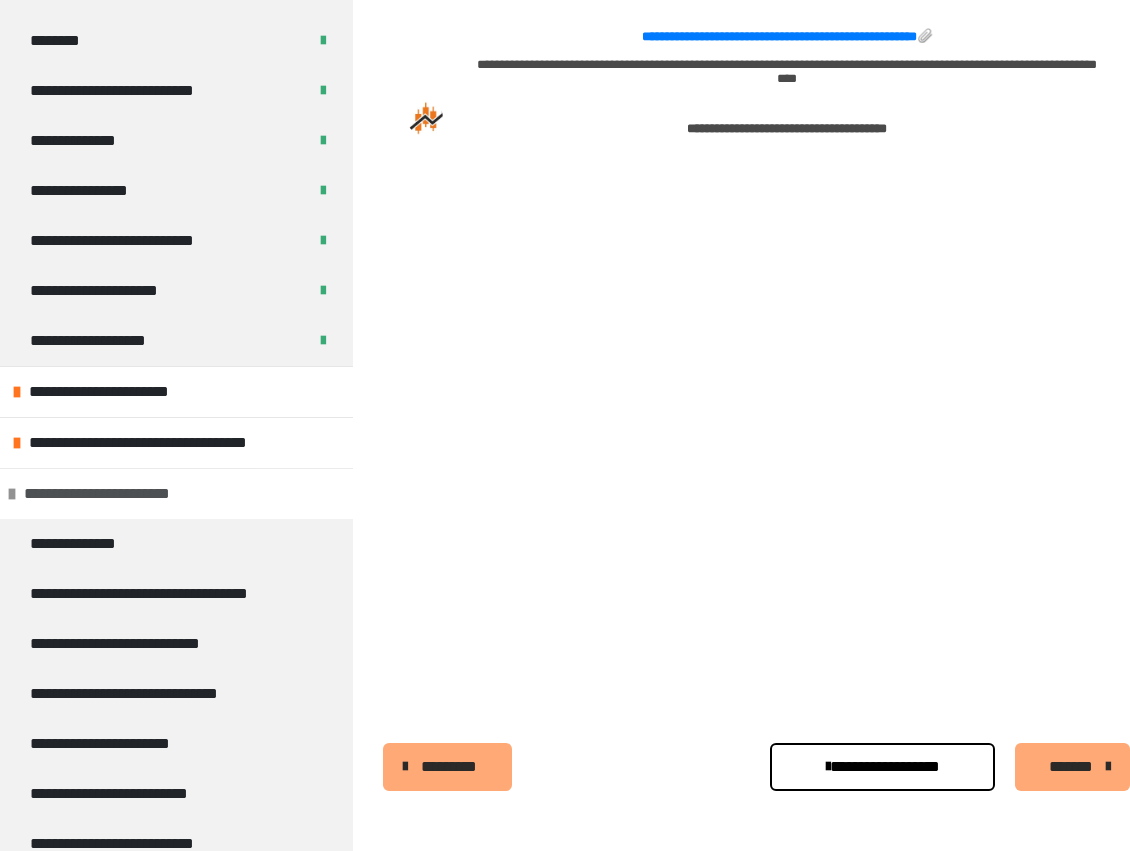 click at bounding box center (12, 494) 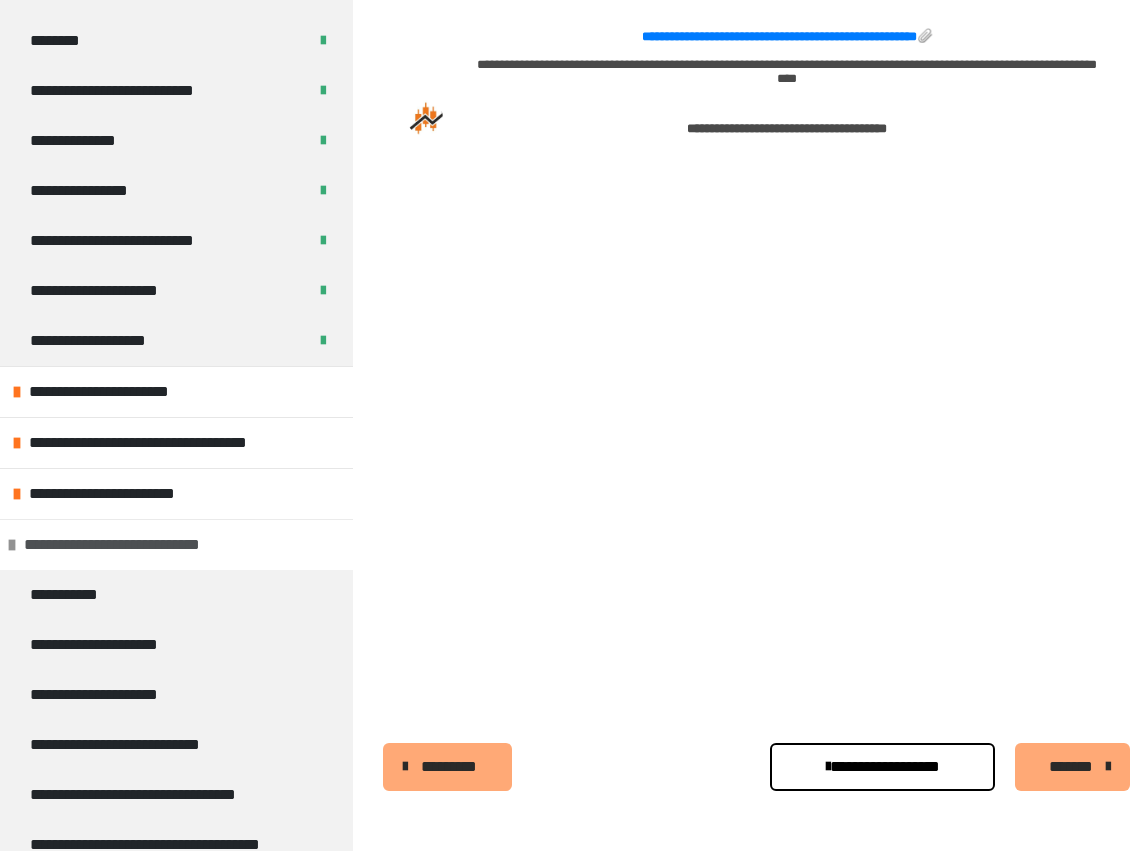 click at bounding box center (12, 545) 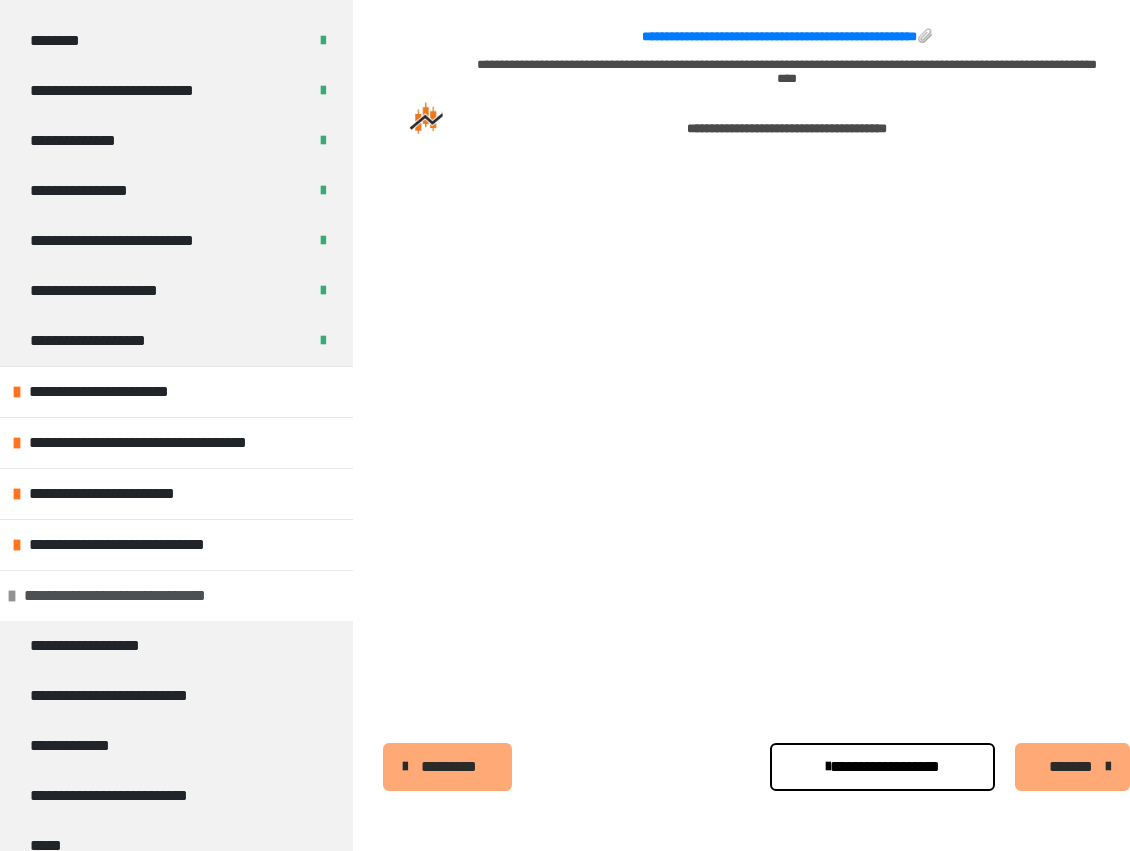 click at bounding box center (12, 596) 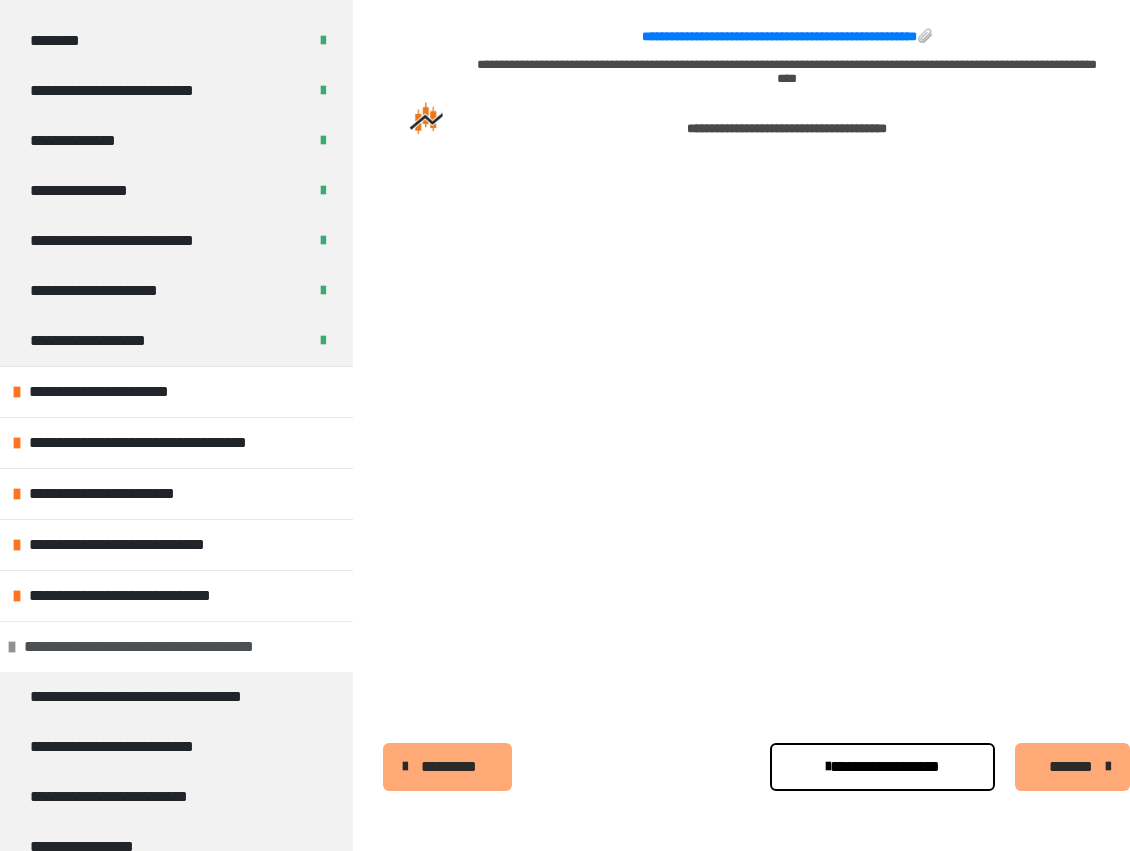click at bounding box center [12, 647] 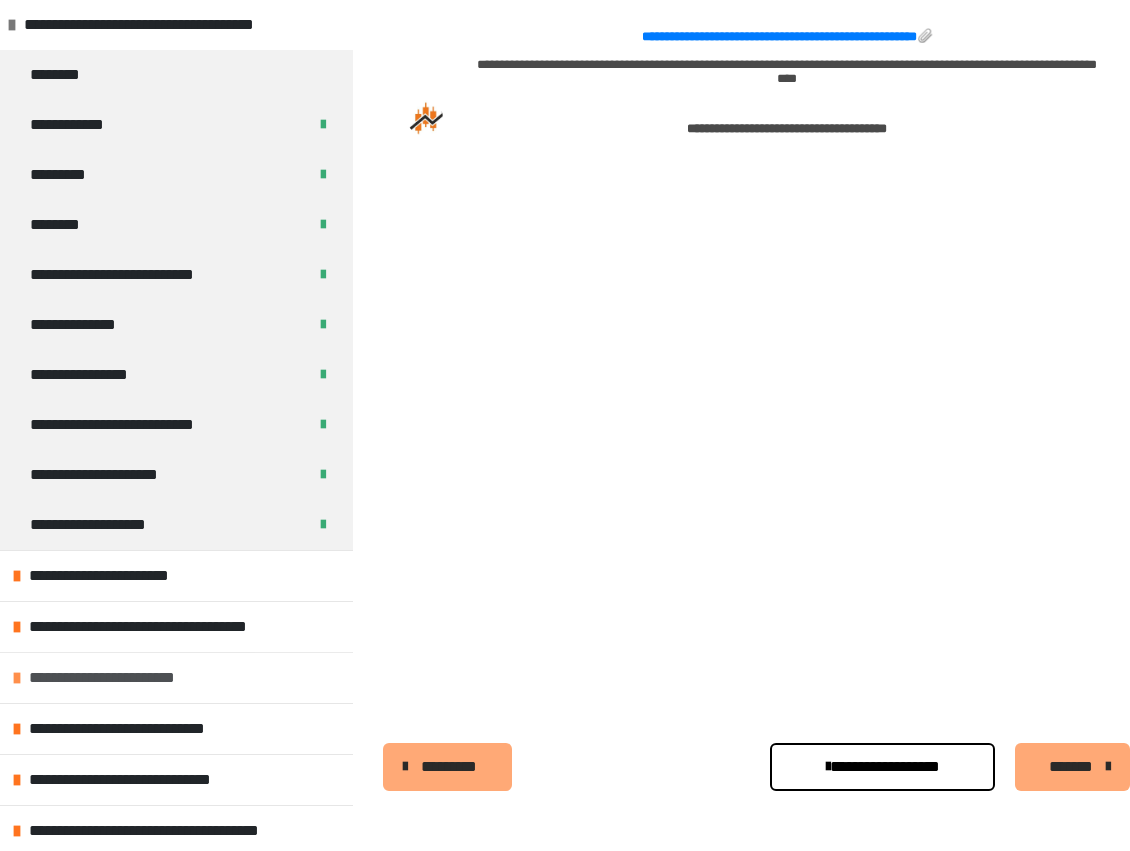 scroll, scrollTop: 1230, scrollLeft: 0, axis: vertical 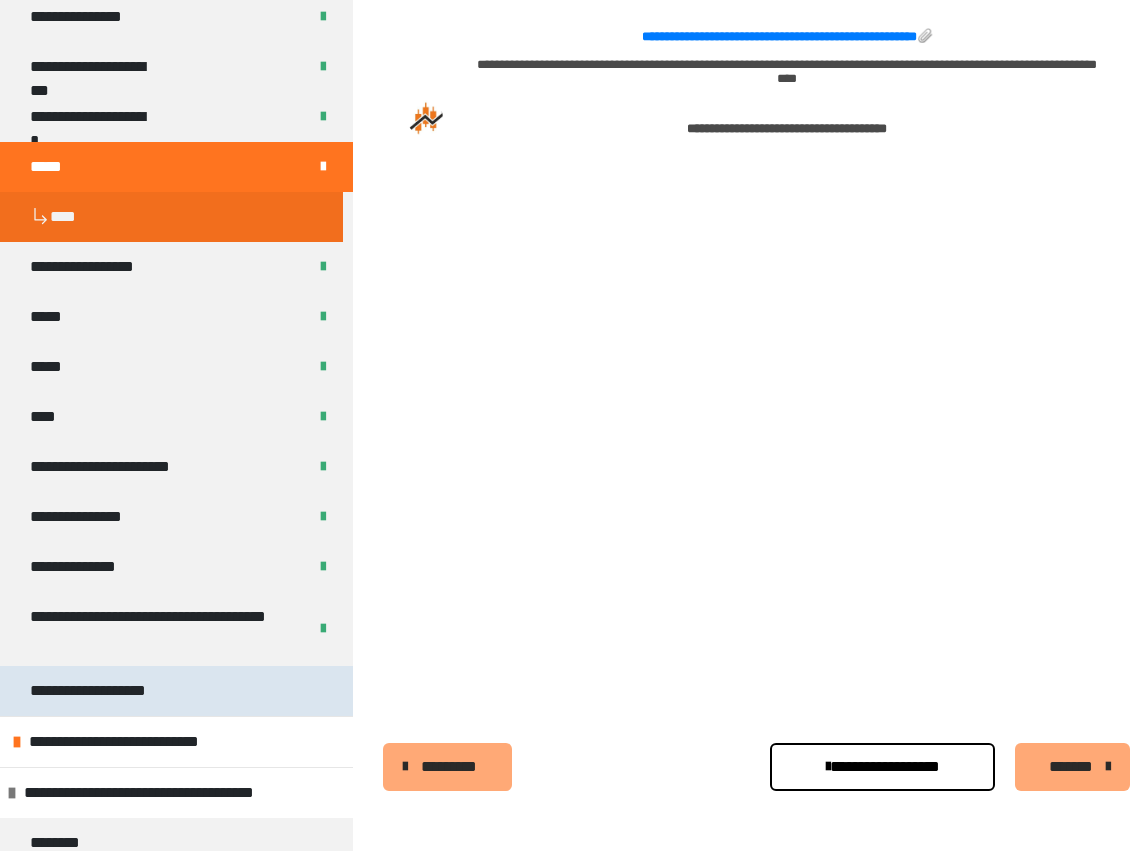 click on "**********" at bounding box center (90, 691) 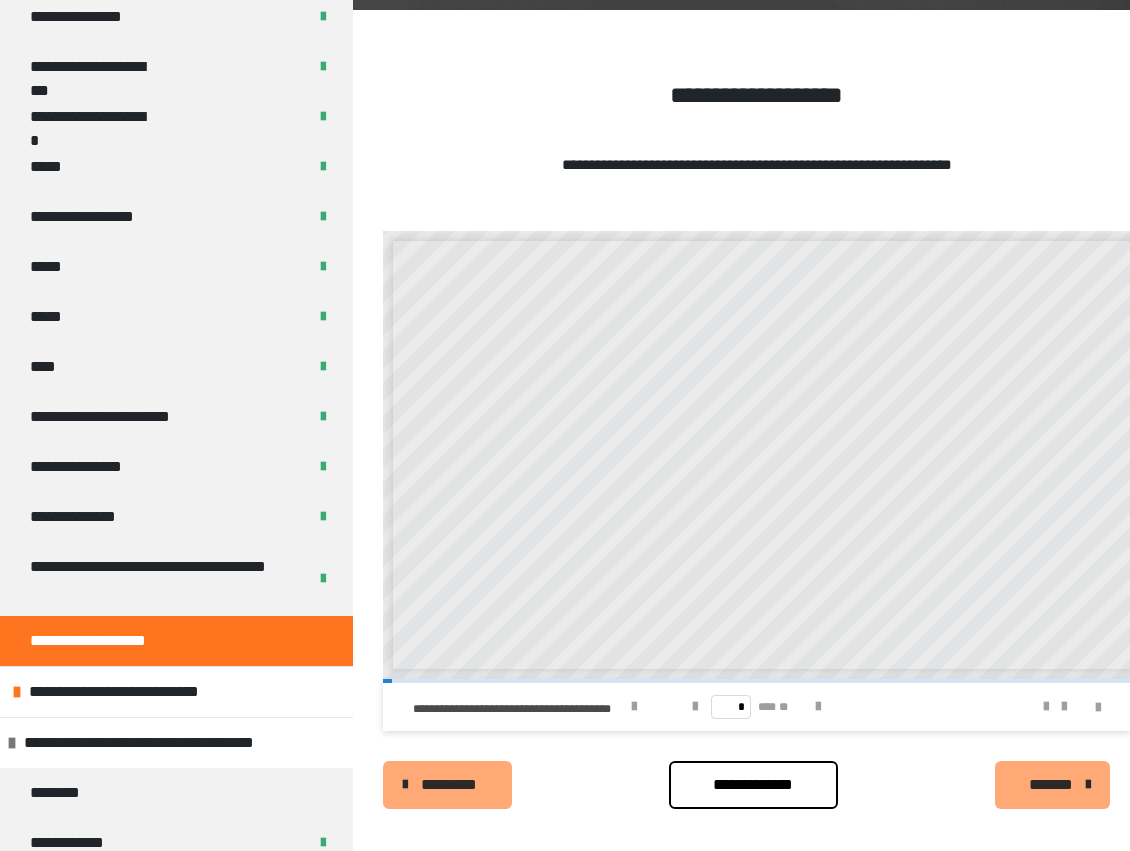 scroll, scrollTop: 4, scrollLeft: 0, axis: vertical 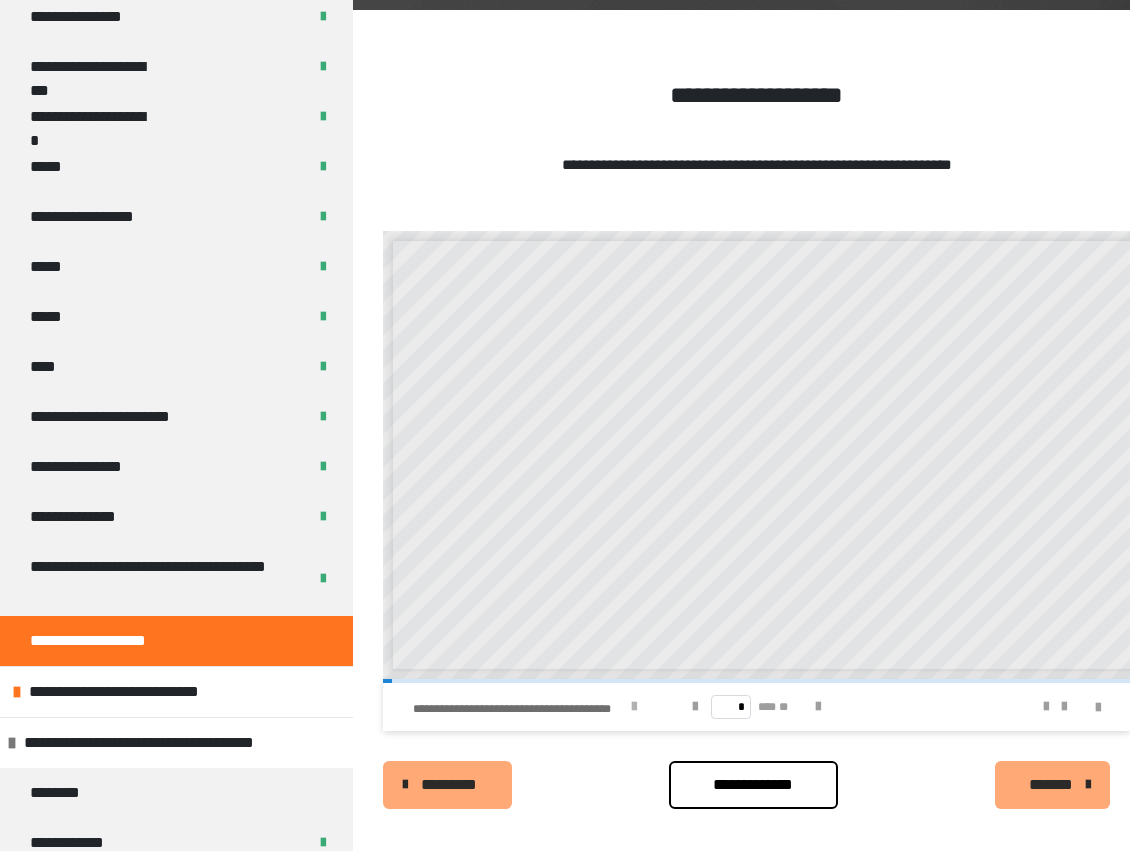click at bounding box center [634, 707] 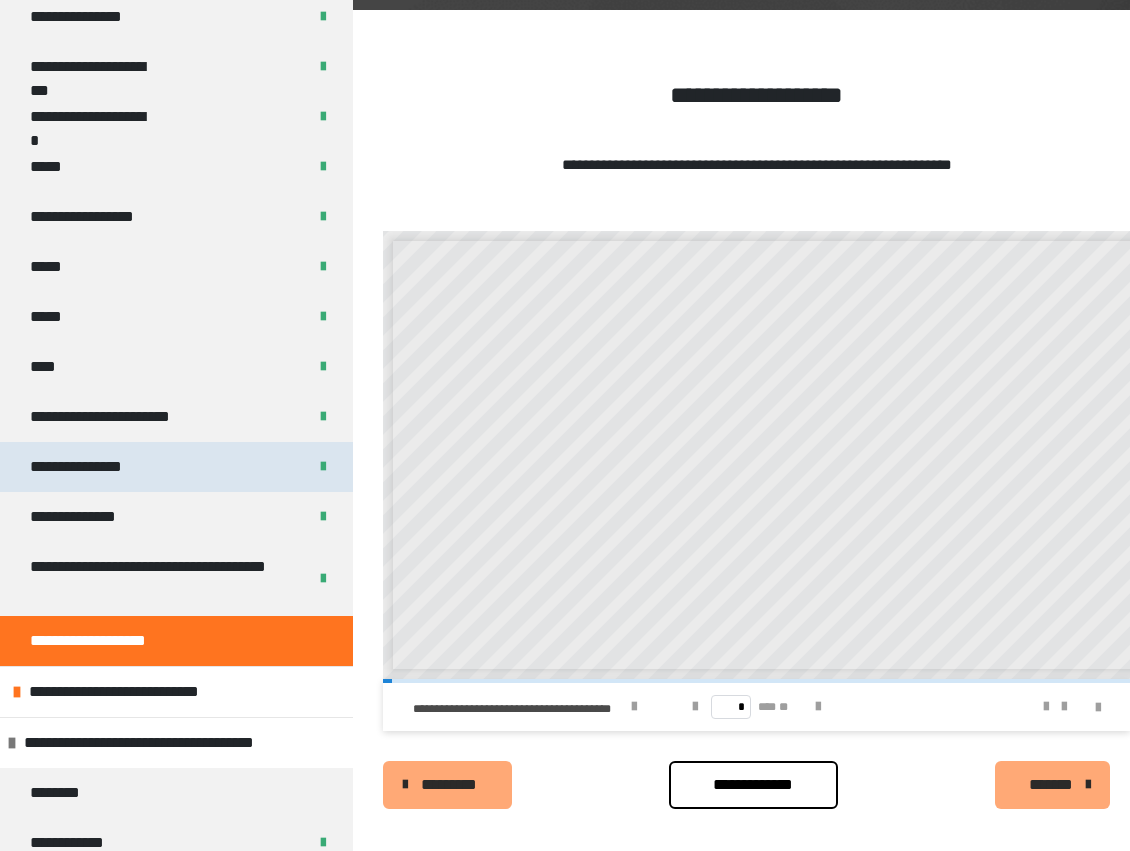 click on "**********" at bounding box center (87, 467) 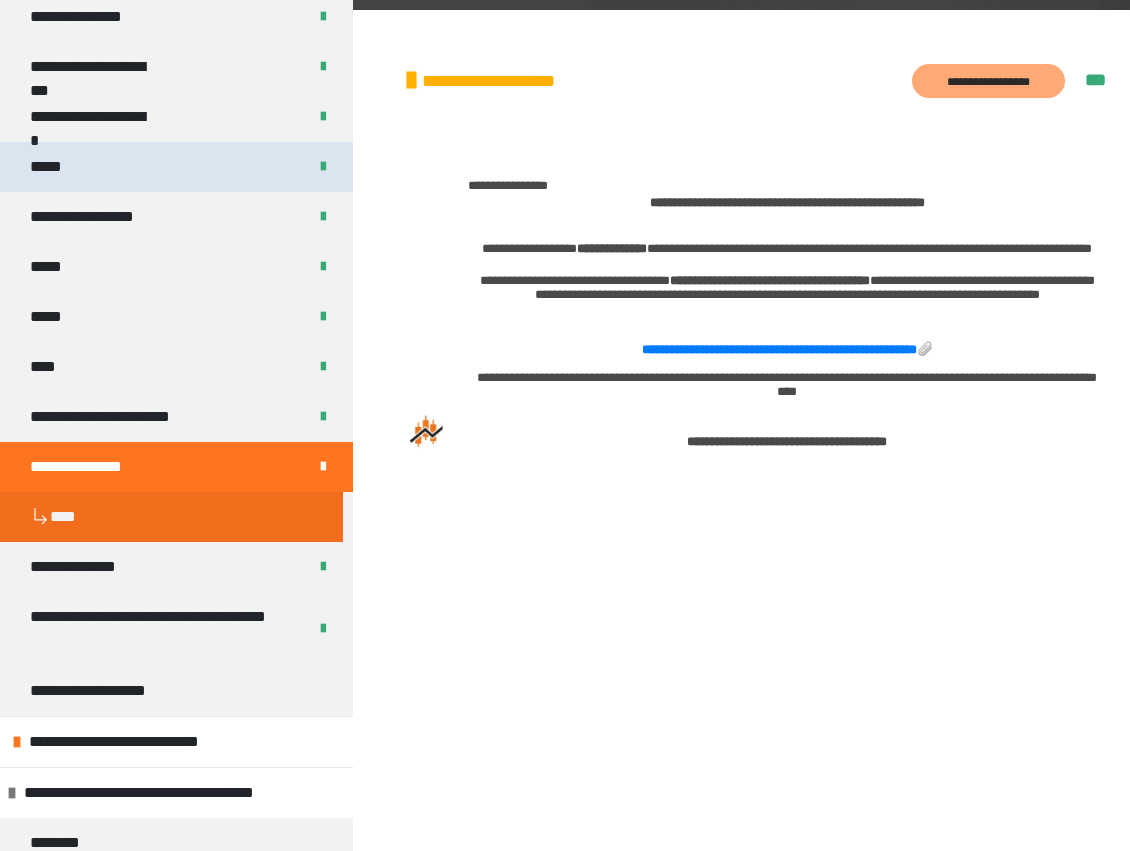 click on "*****" at bounding box center (47, 167) 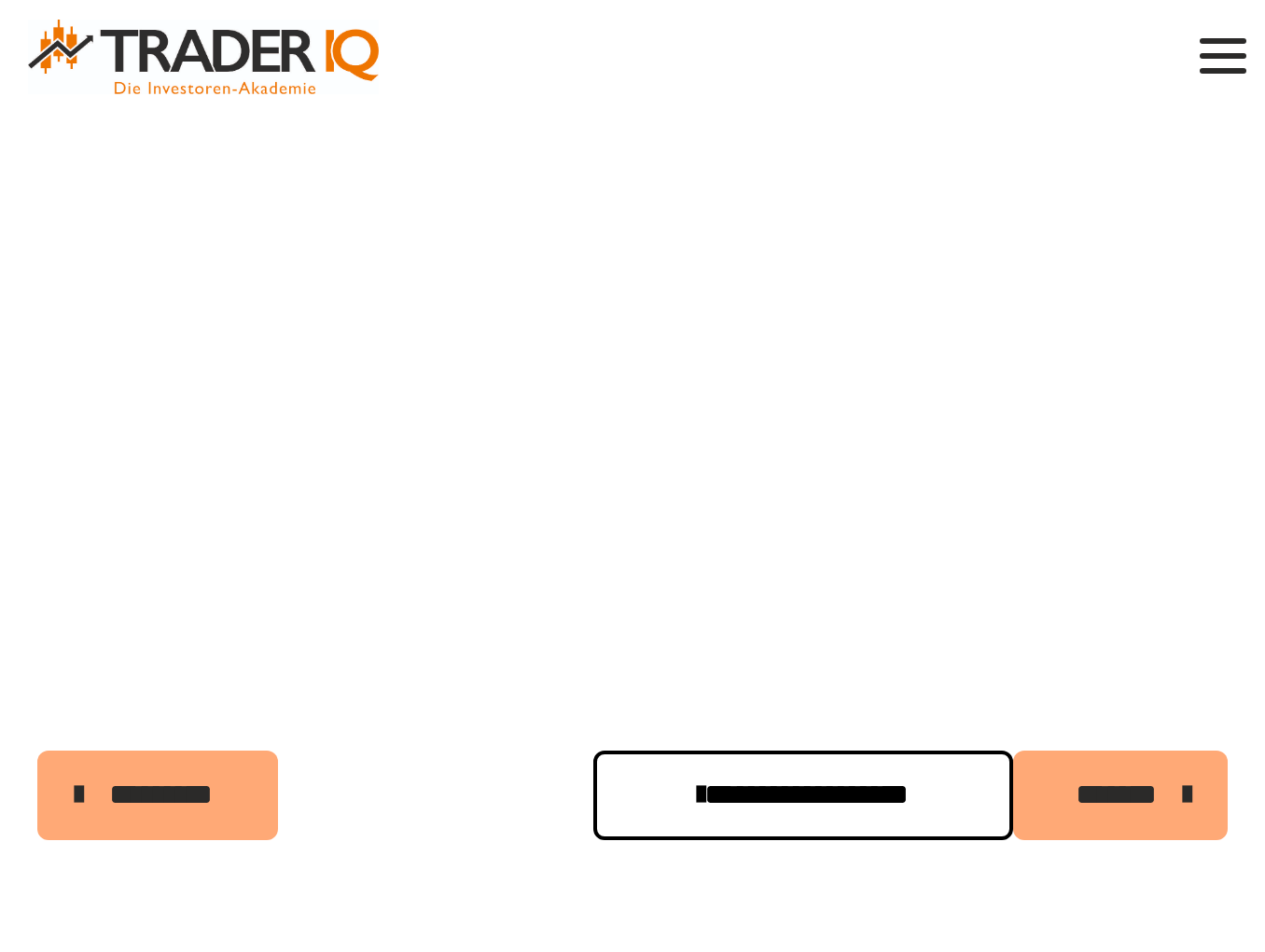 scroll, scrollTop: 485, scrollLeft: 0, axis: vertical 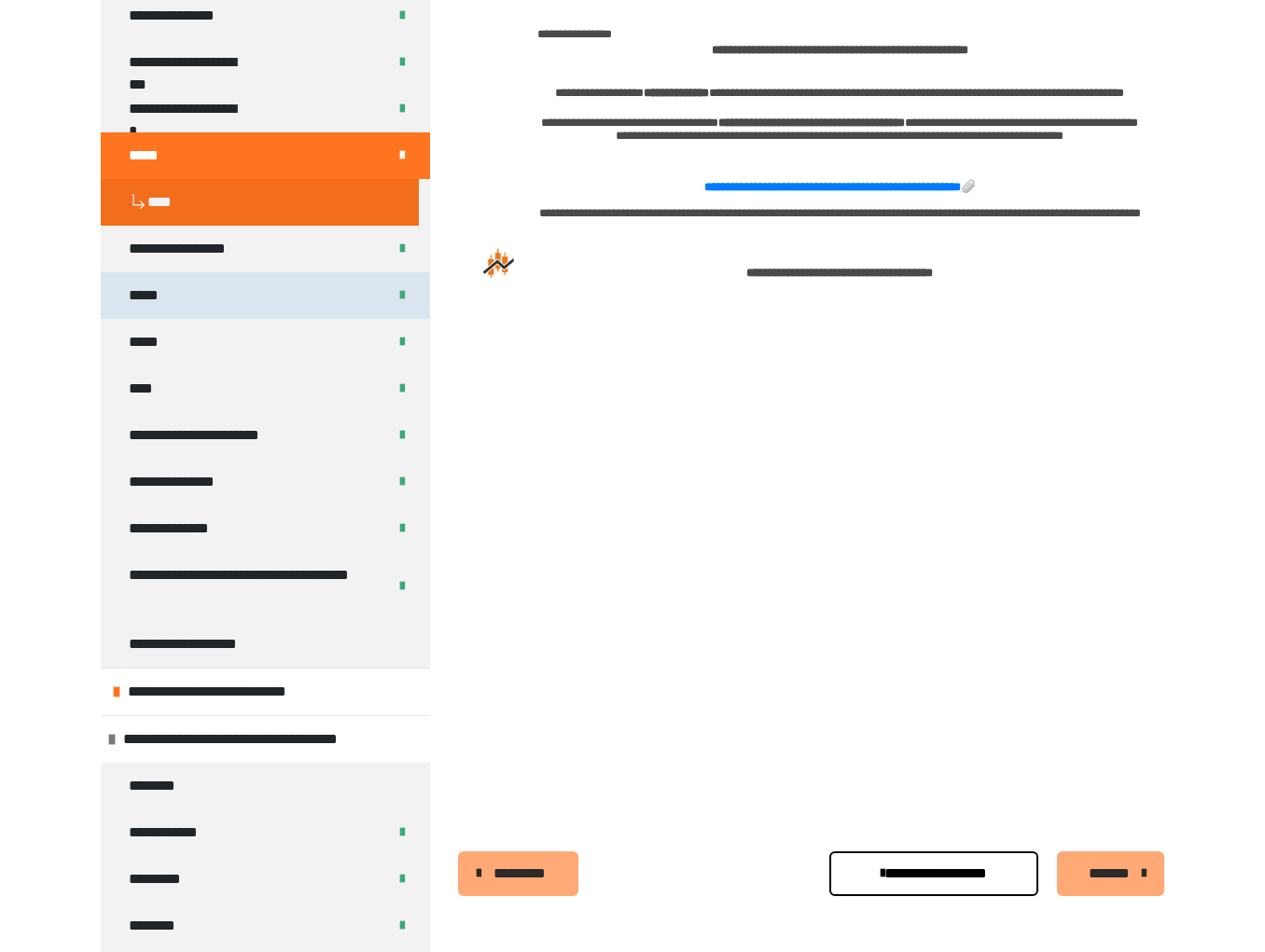 click on "*****" at bounding box center (265, 296) 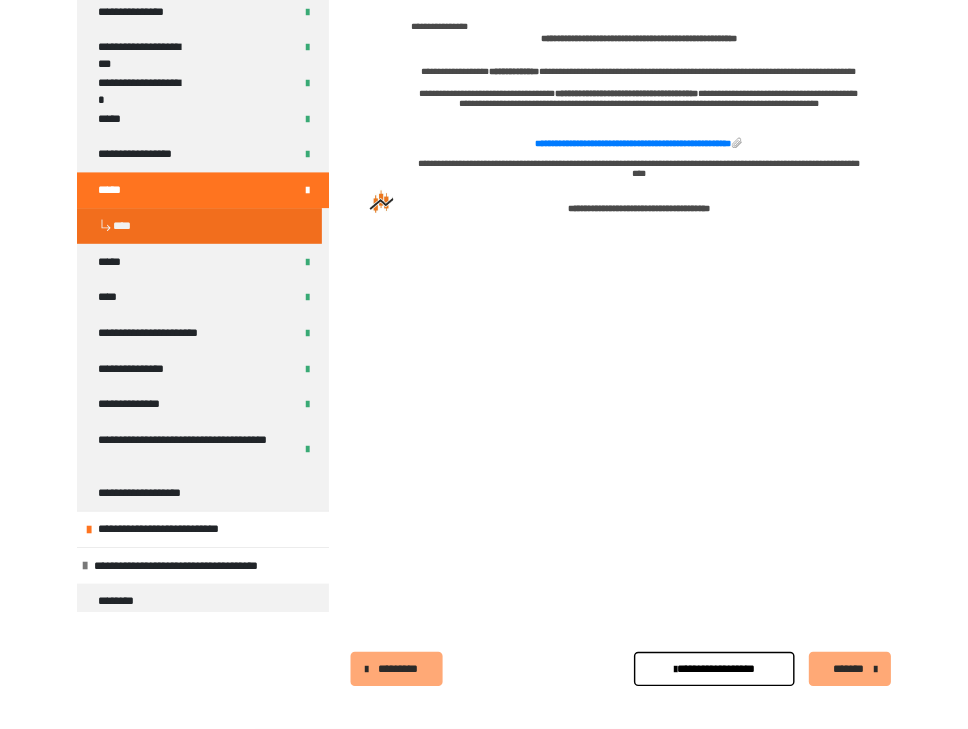 scroll, scrollTop: 520, scrollLeft: 0, axis: vertical 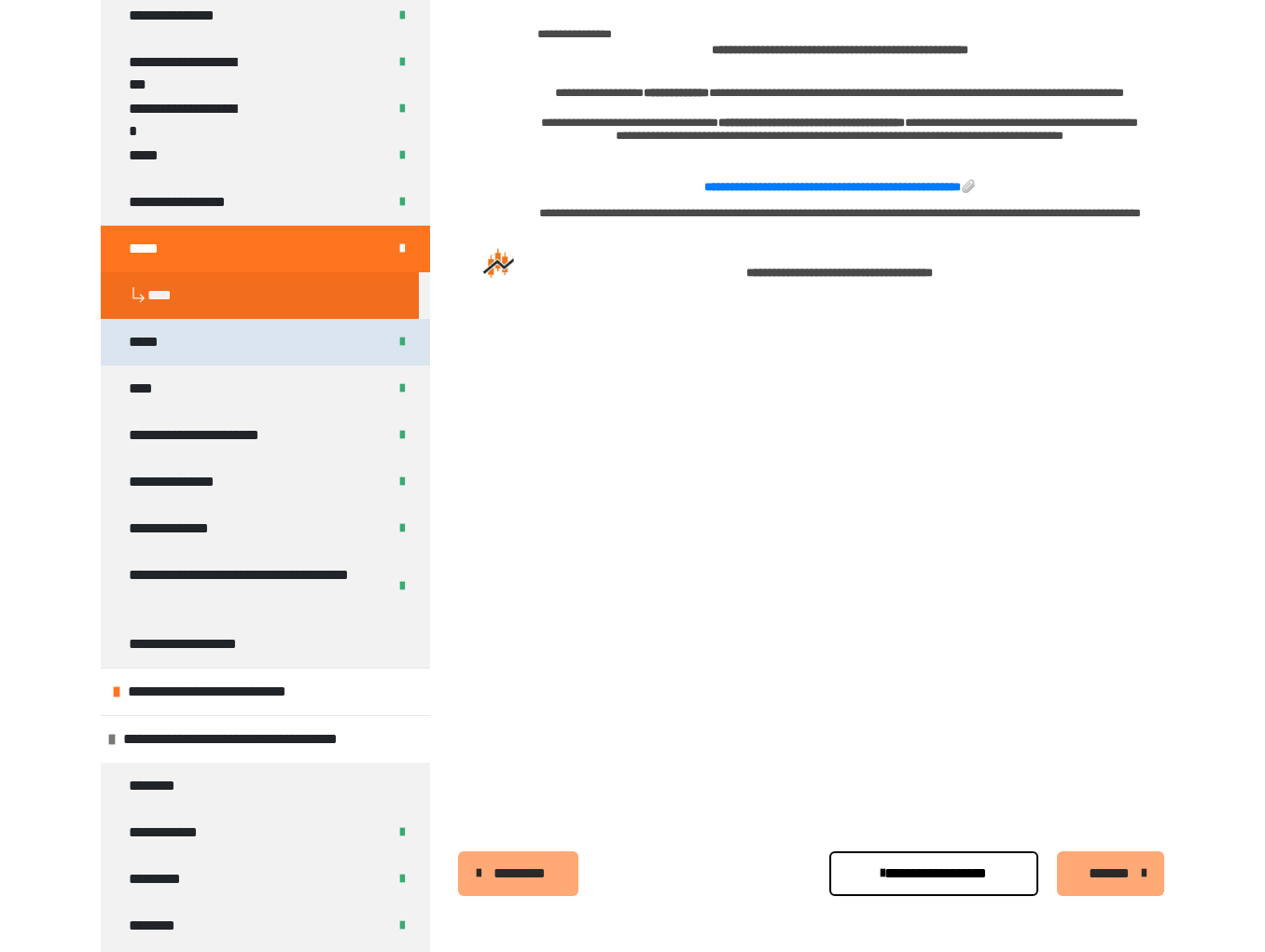 click on "*****" at bounding box center [265, 342] 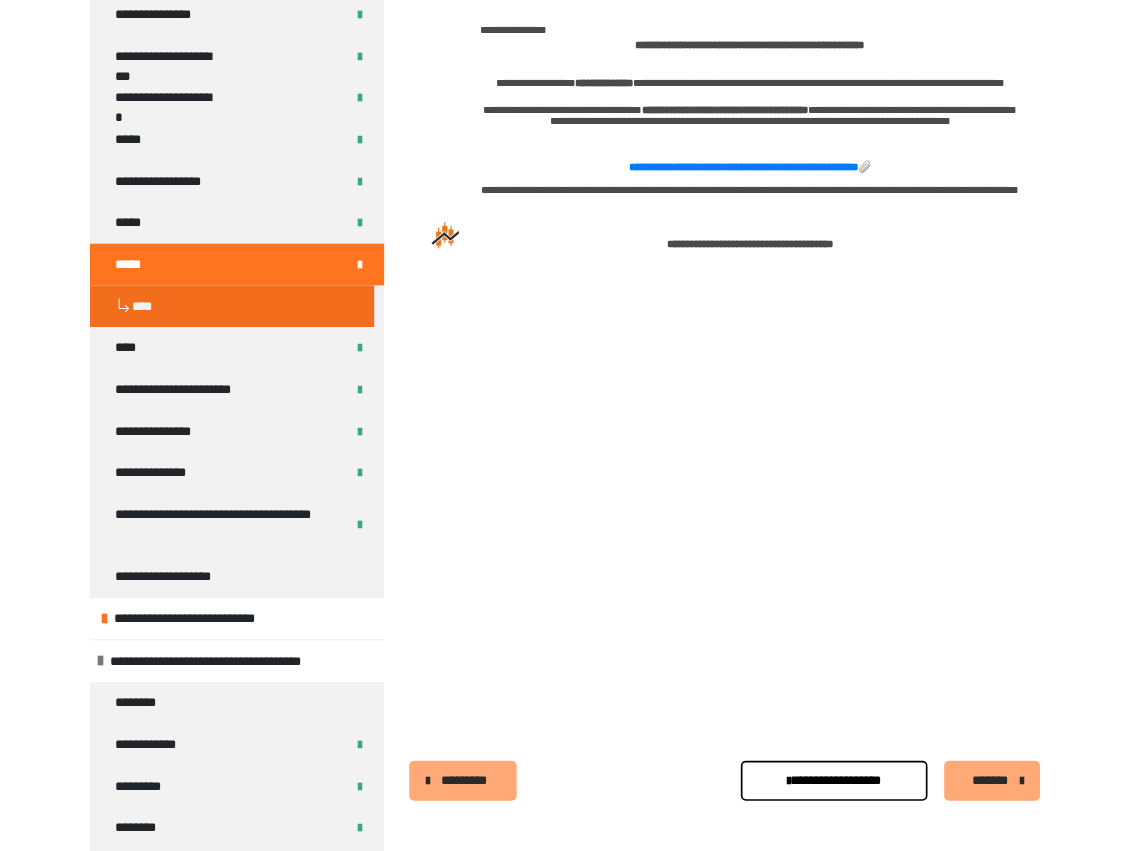 scroll, scrollTop: 520, scrollLeft: 0, axis: vertical 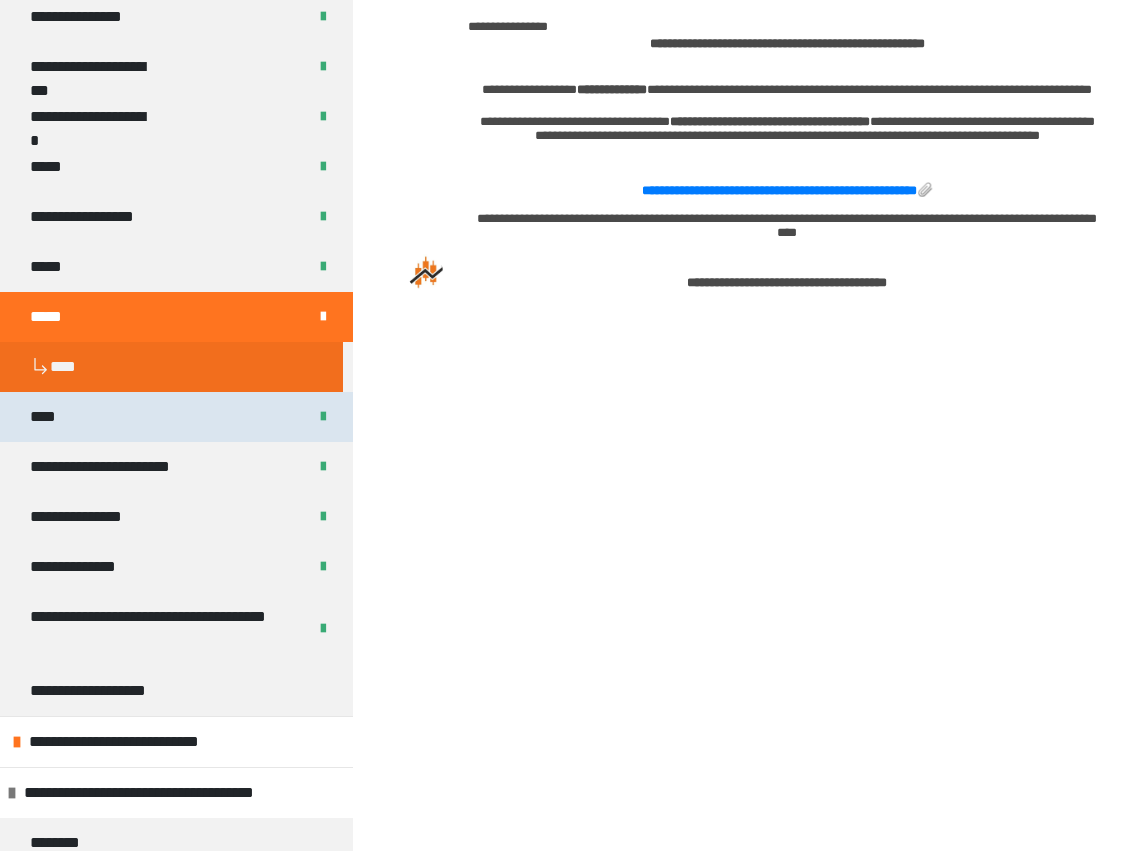 click on "****" at bounding box center [176, 417] 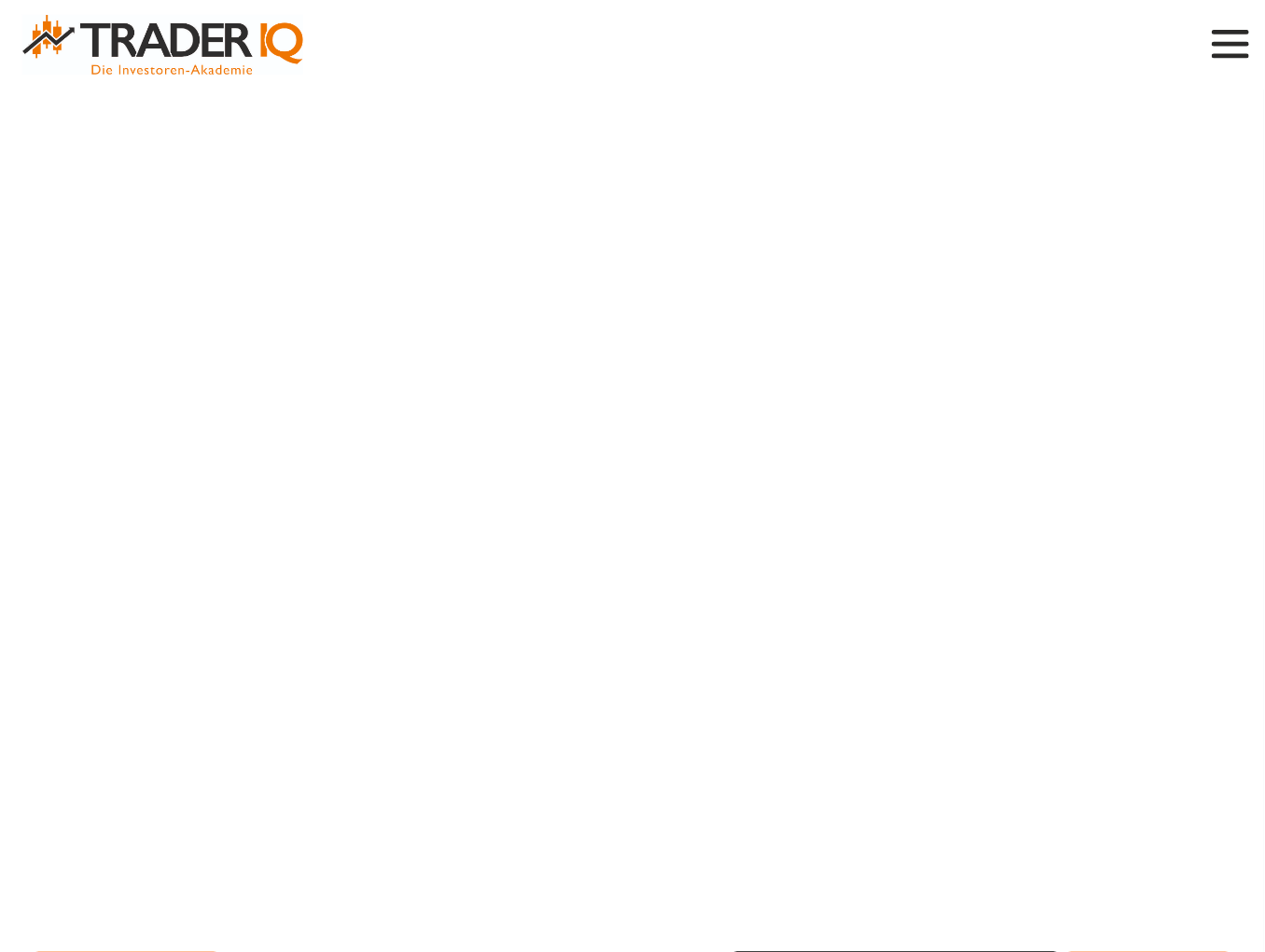 scroll, scrollTop: 485, scrollLeft: 0, axis: vertical 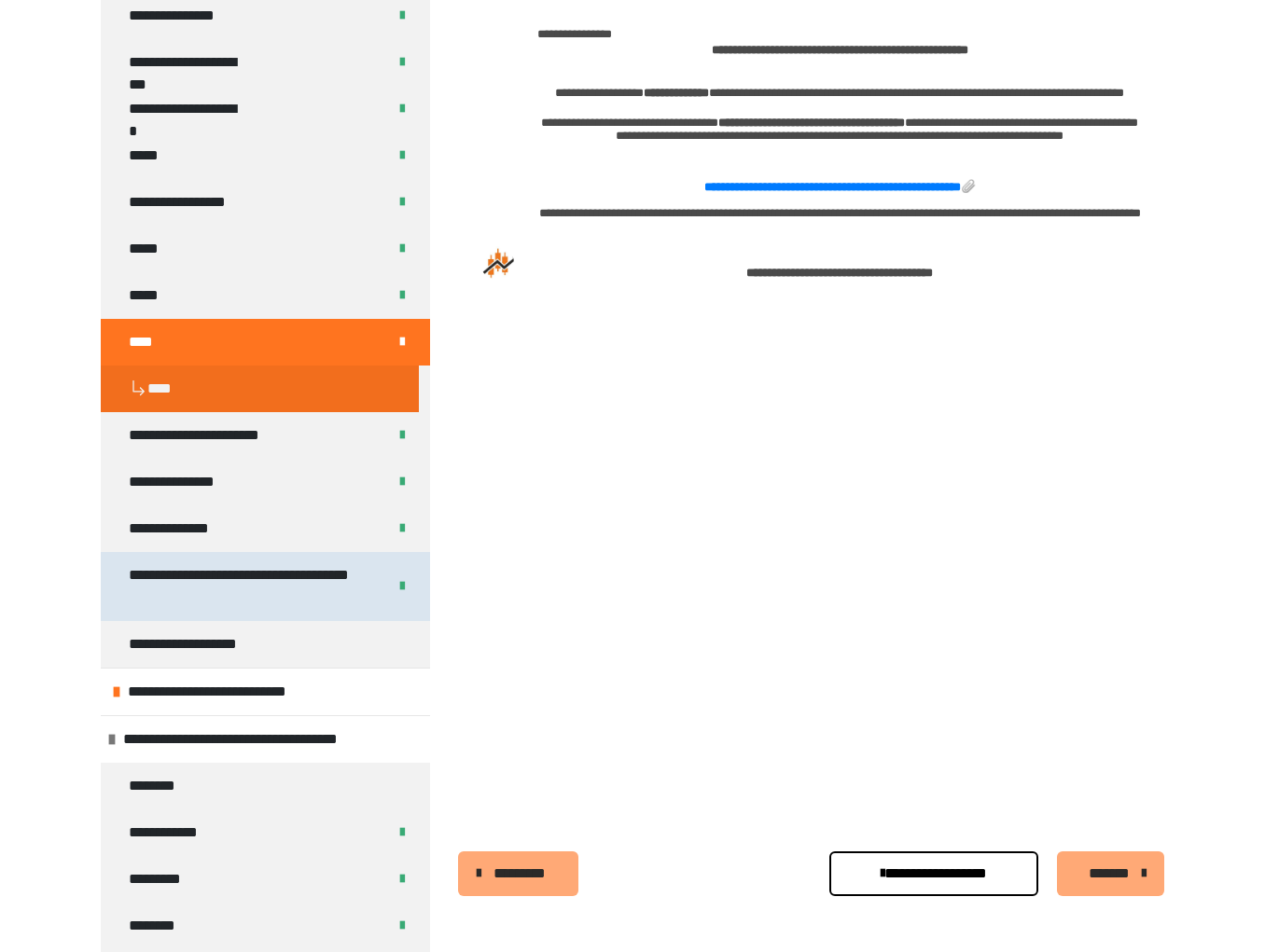 click on "**********" at bounding box center (244, 586) 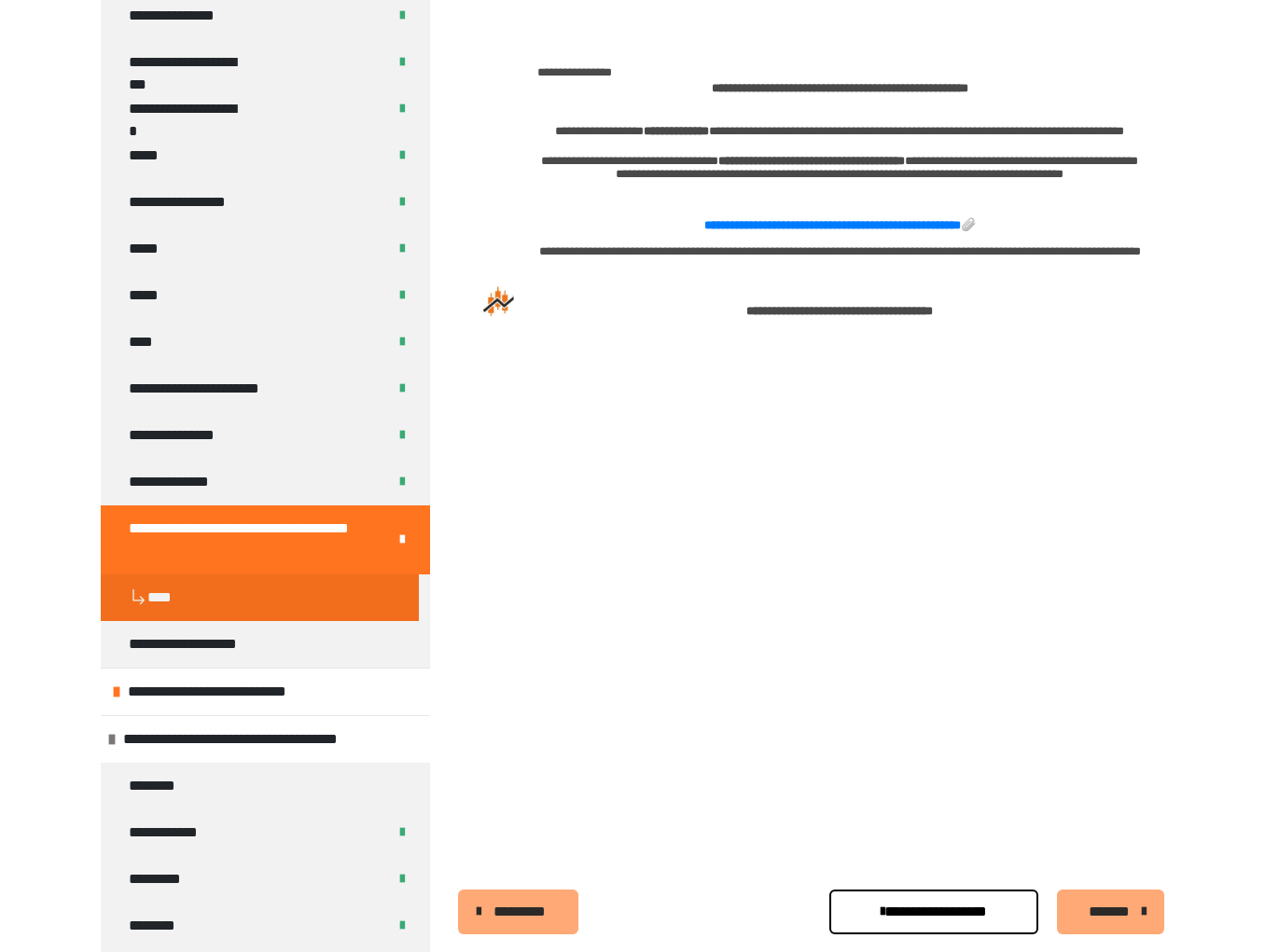 scroll, scrollTop: 485, scrollLeft: 0, axis: vertical 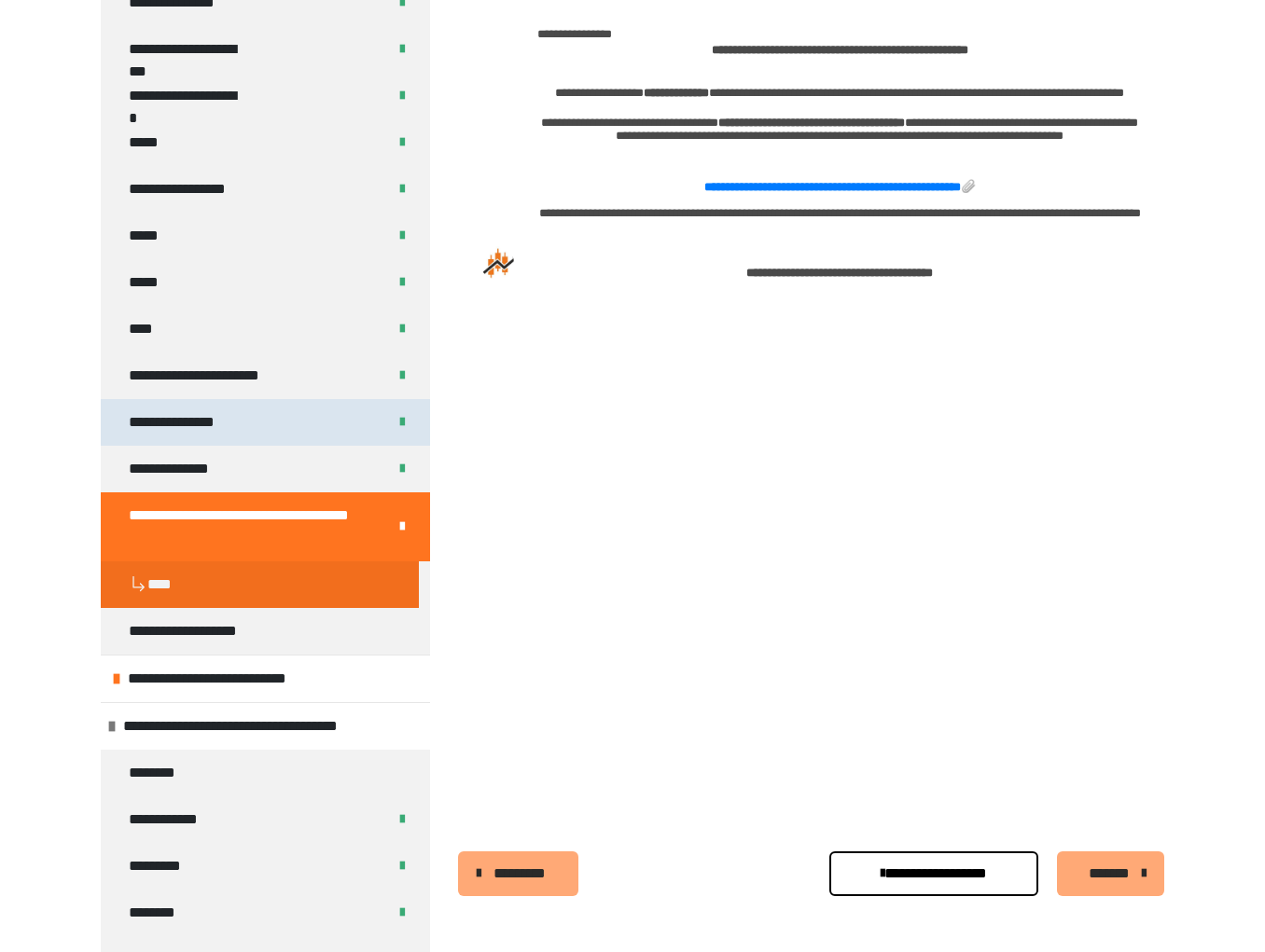 click on "**********" at bounding box center [182, 422] 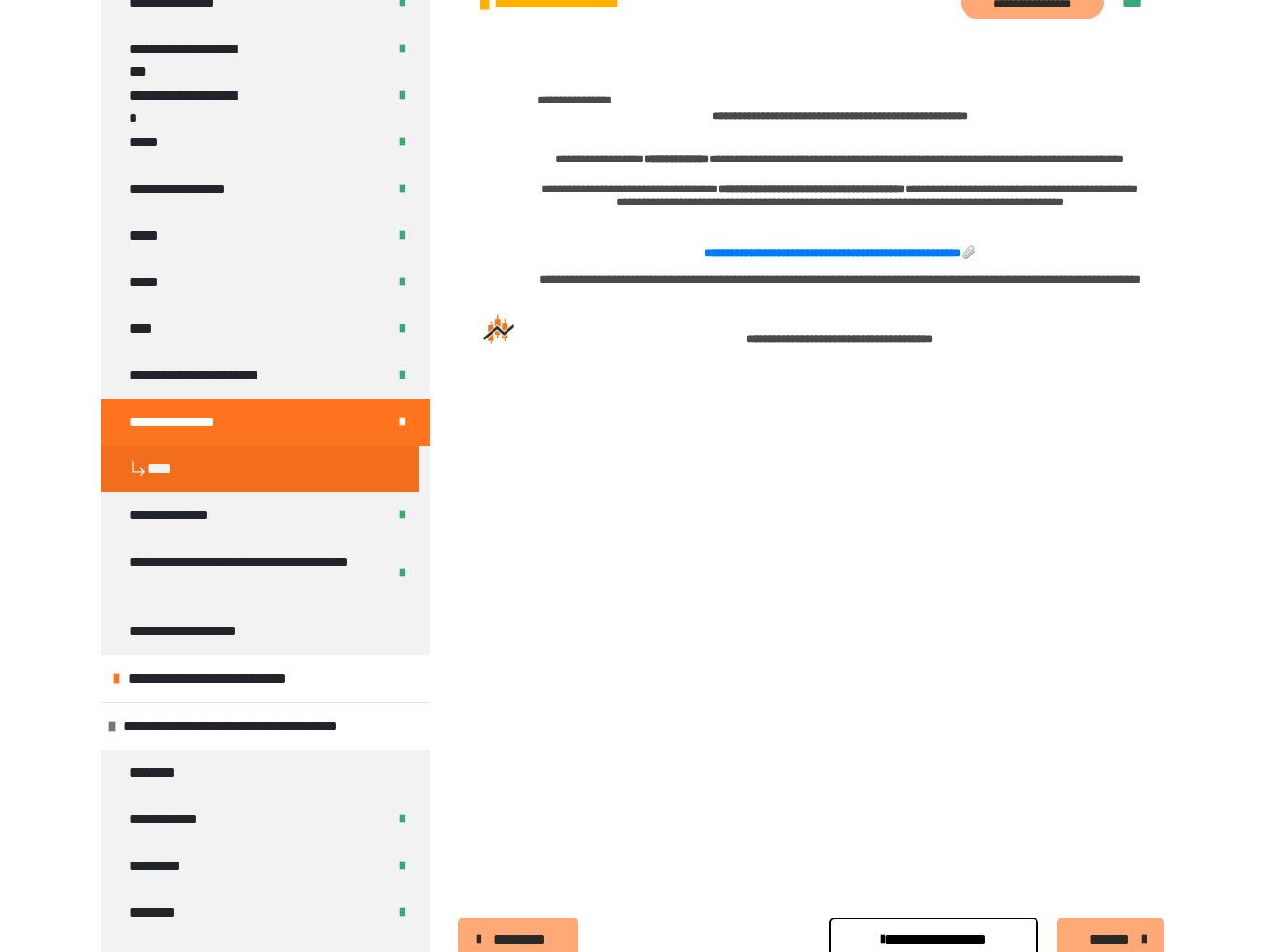 scroll, scrollTop: 410, scrollLeft: 0, axis: vertical 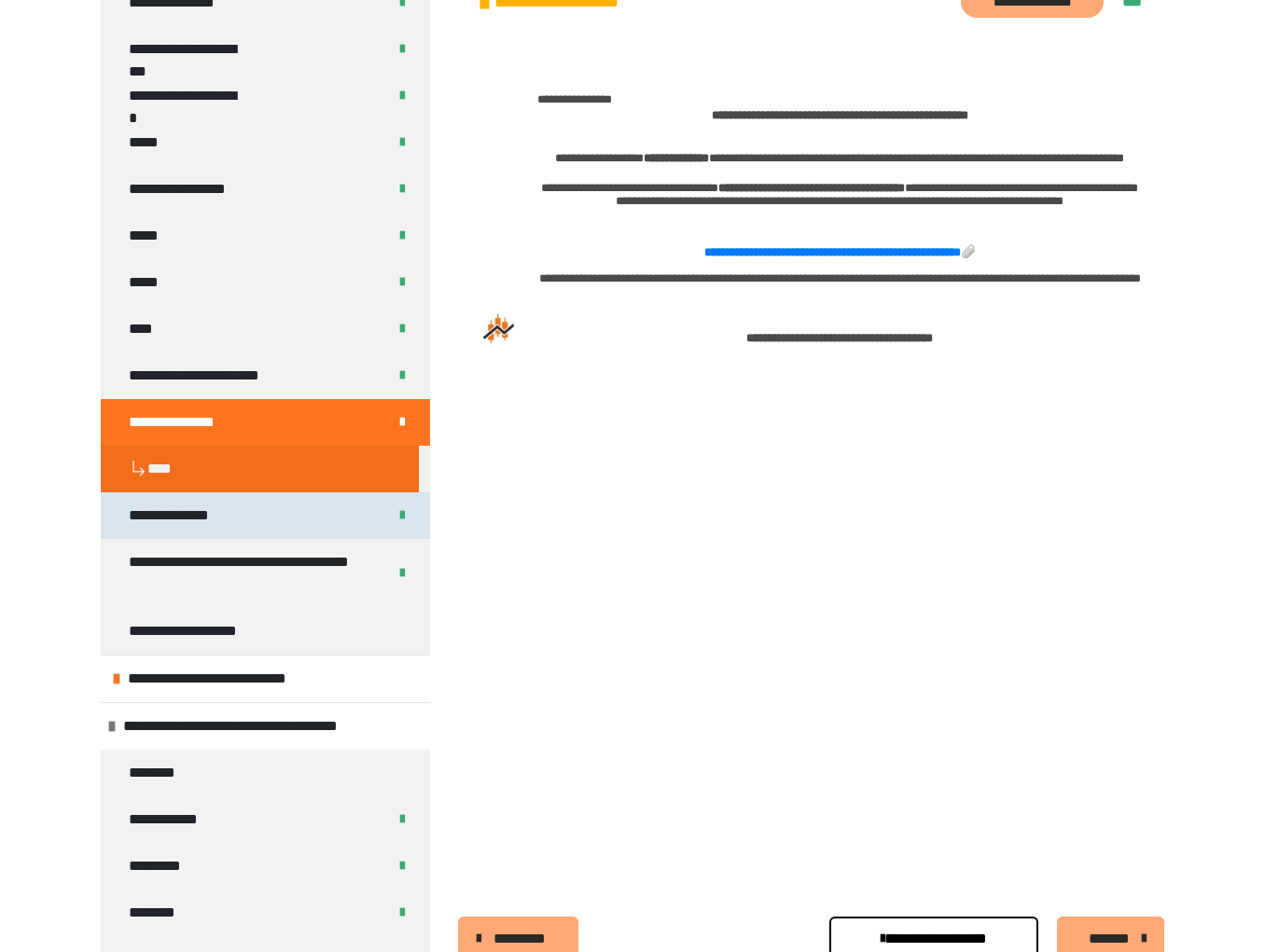 click on "**********" at bounding box center (180, 516) 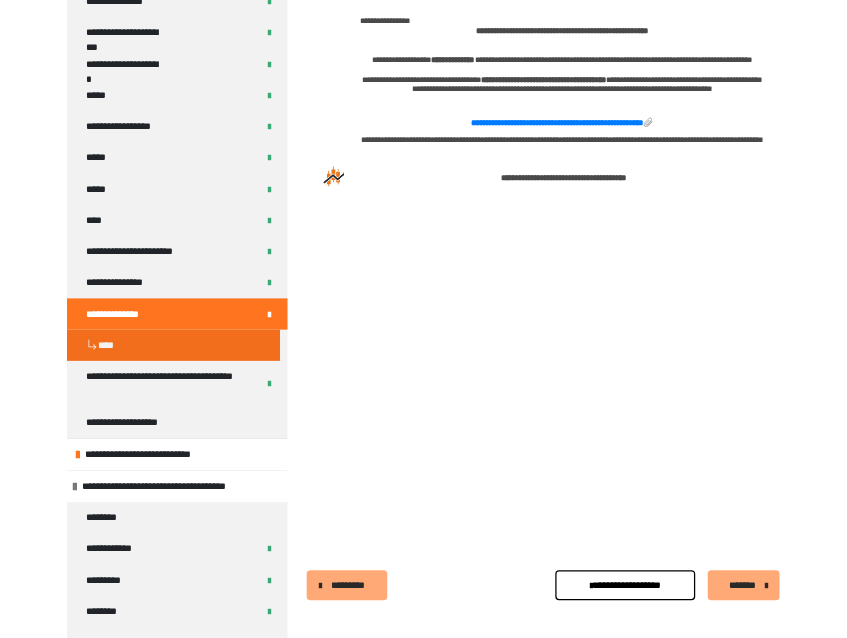 scroll, scrollTop: 520, scrollLeft: 0, axis: vertical 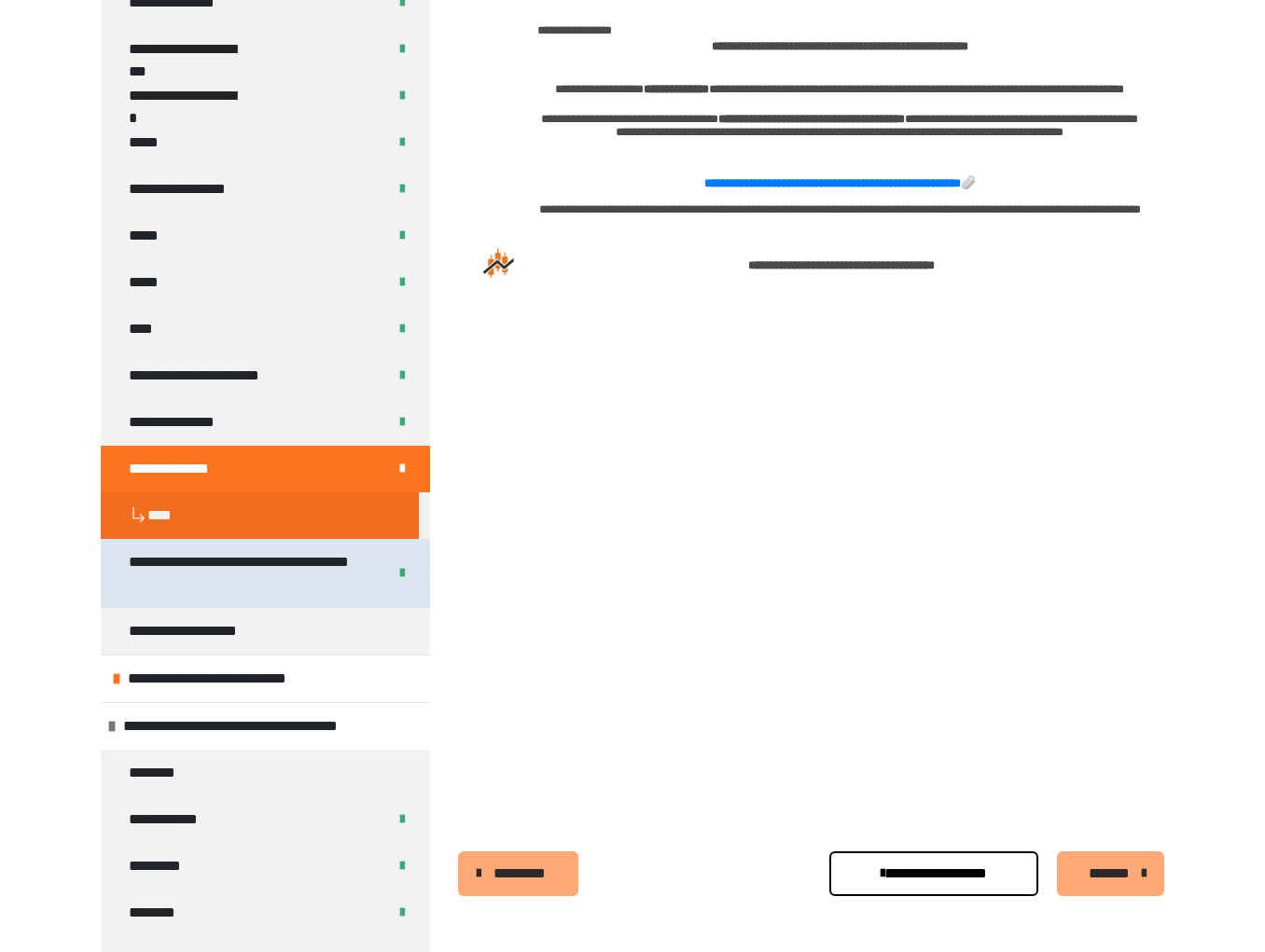 click on "**********" at bounding box center [244, 573] 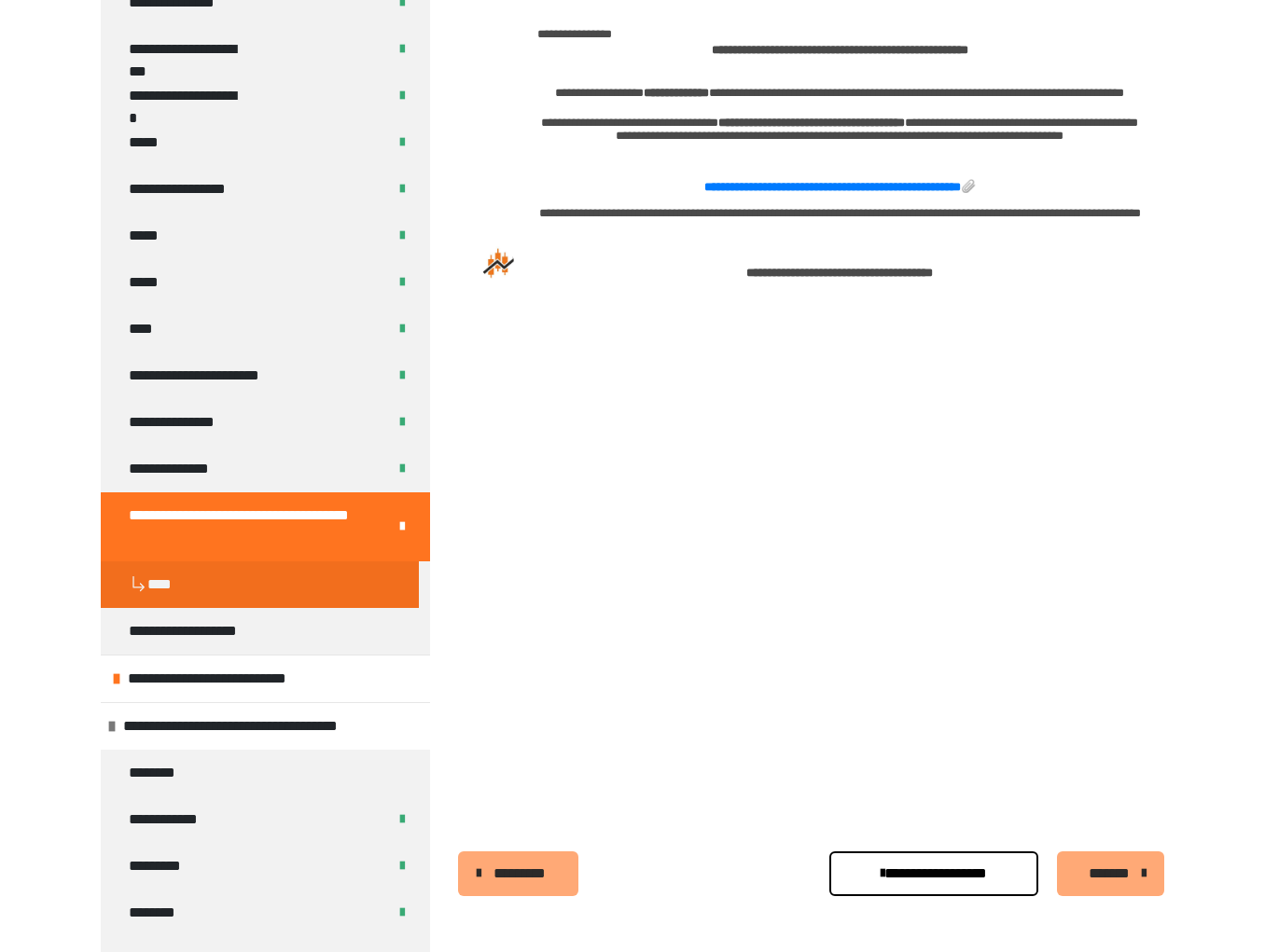 scroll, scrollTop: 485, scrollLeft: 0, axis: vertical 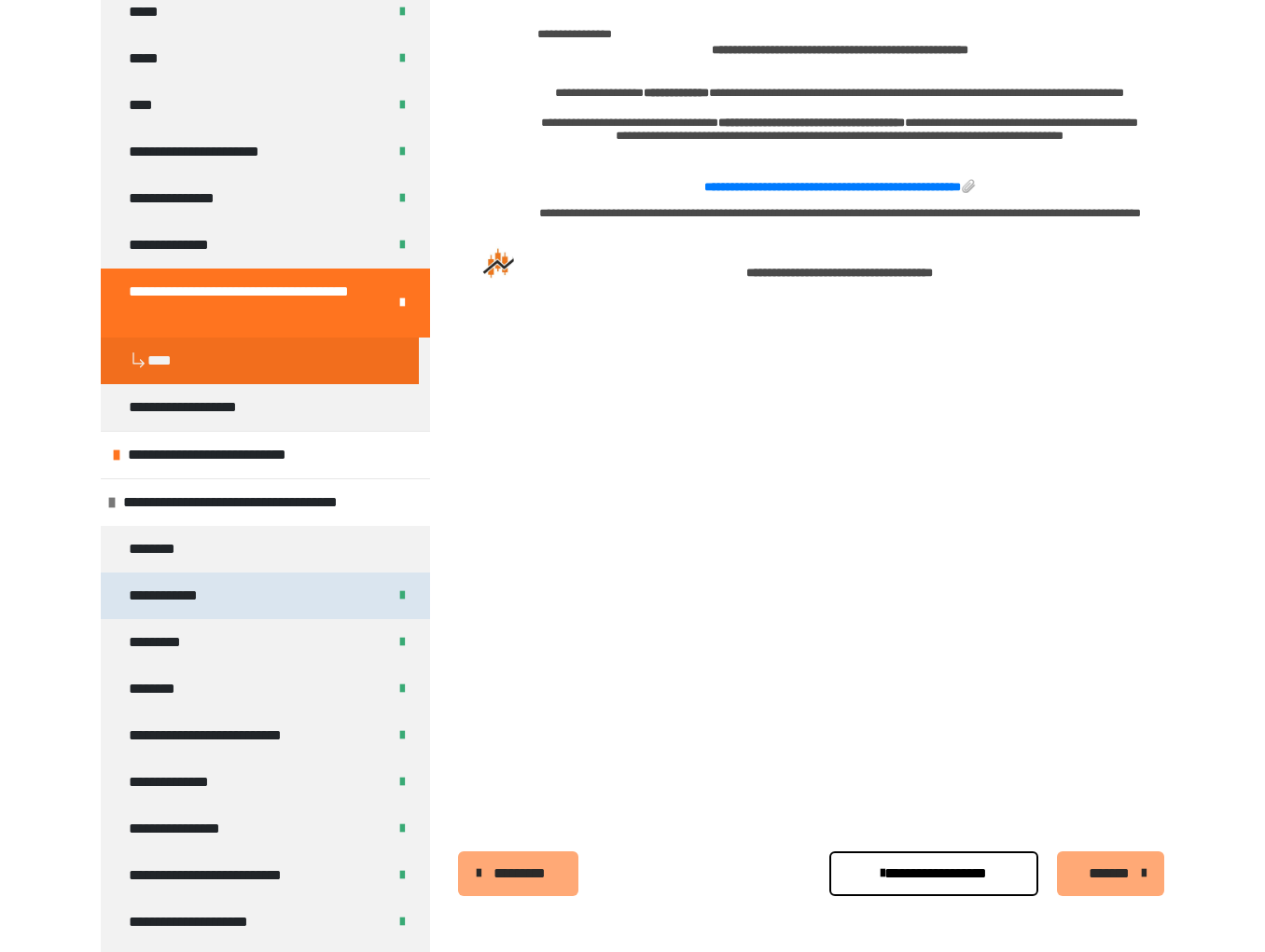 click on "**********" at bounding box center [169, 596] 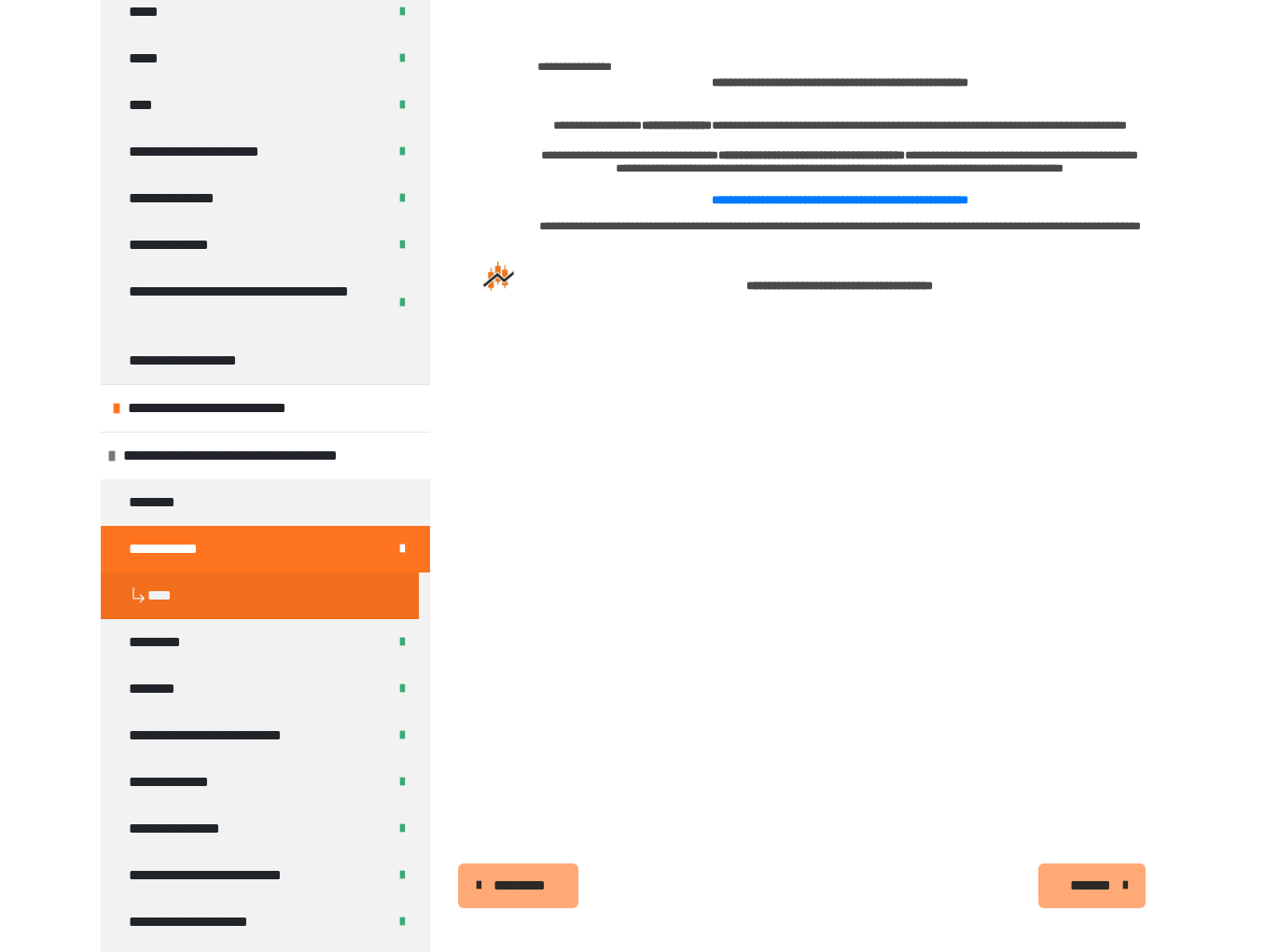 scroll, scrollTop: 467, scrollLeft: 0, axis: vertical 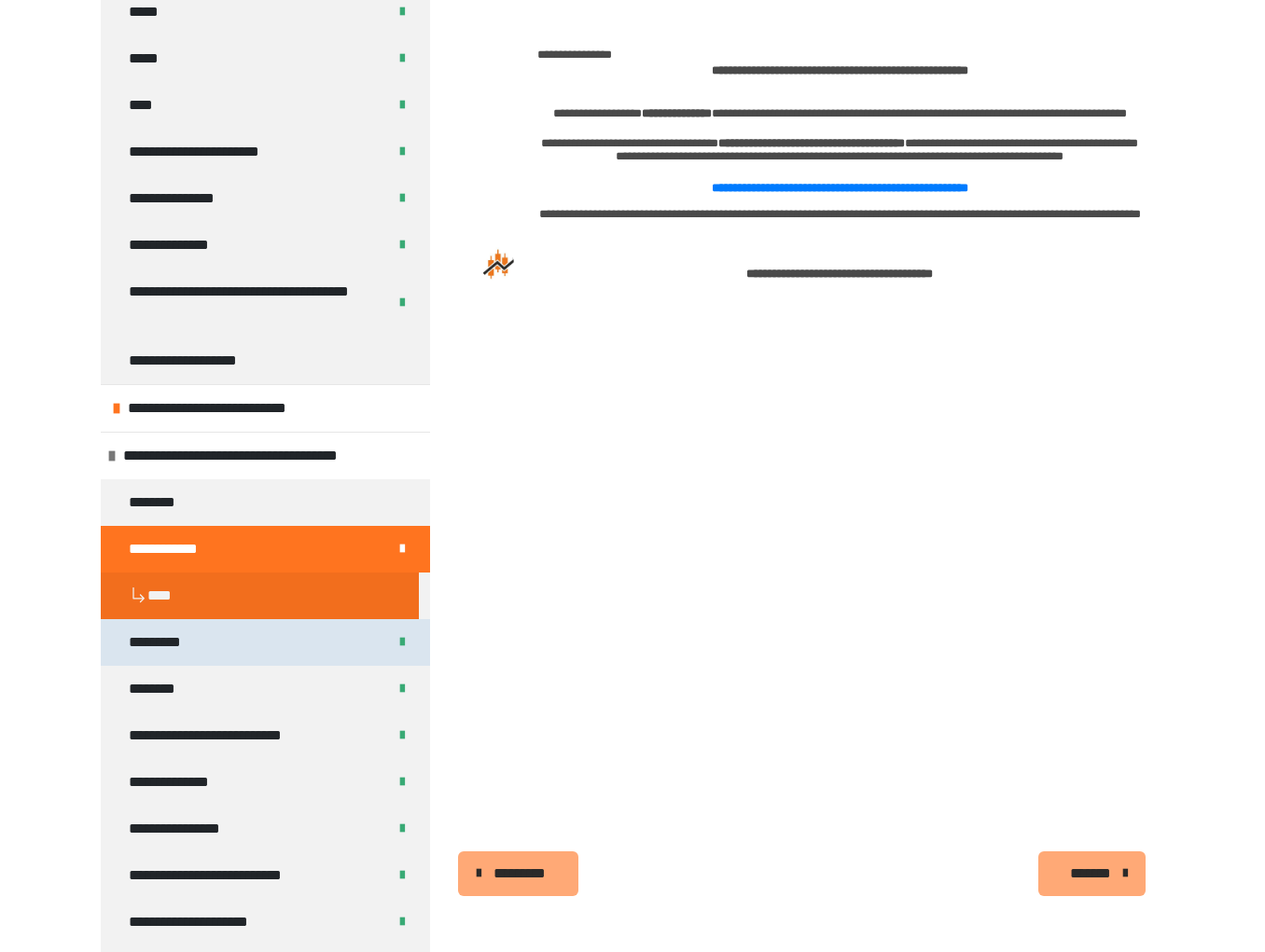 click on "*********" at bounding box center (157, 642) 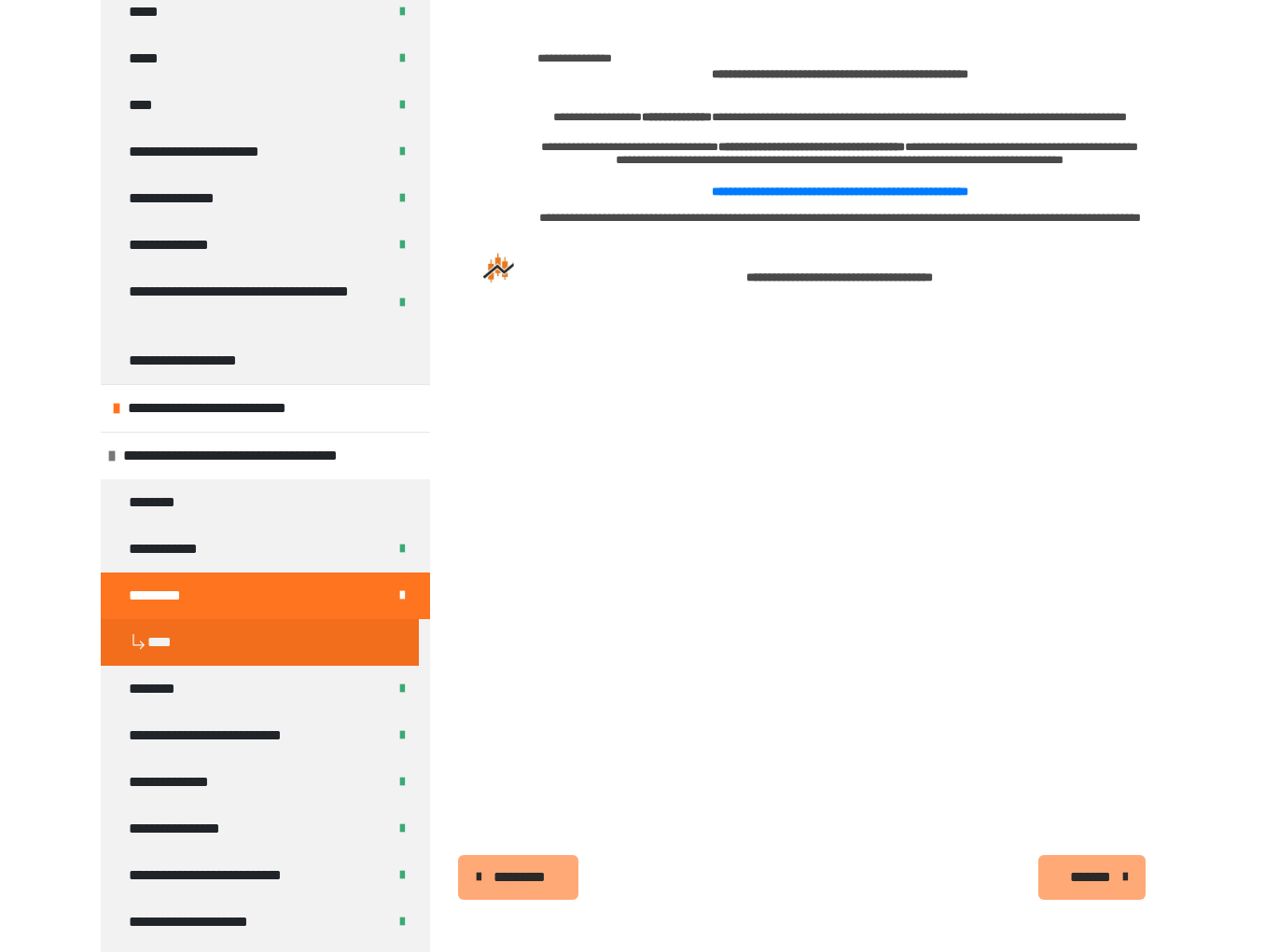 scroll, scrollTop: 467, scrollLeft: 0, axis: vertical 